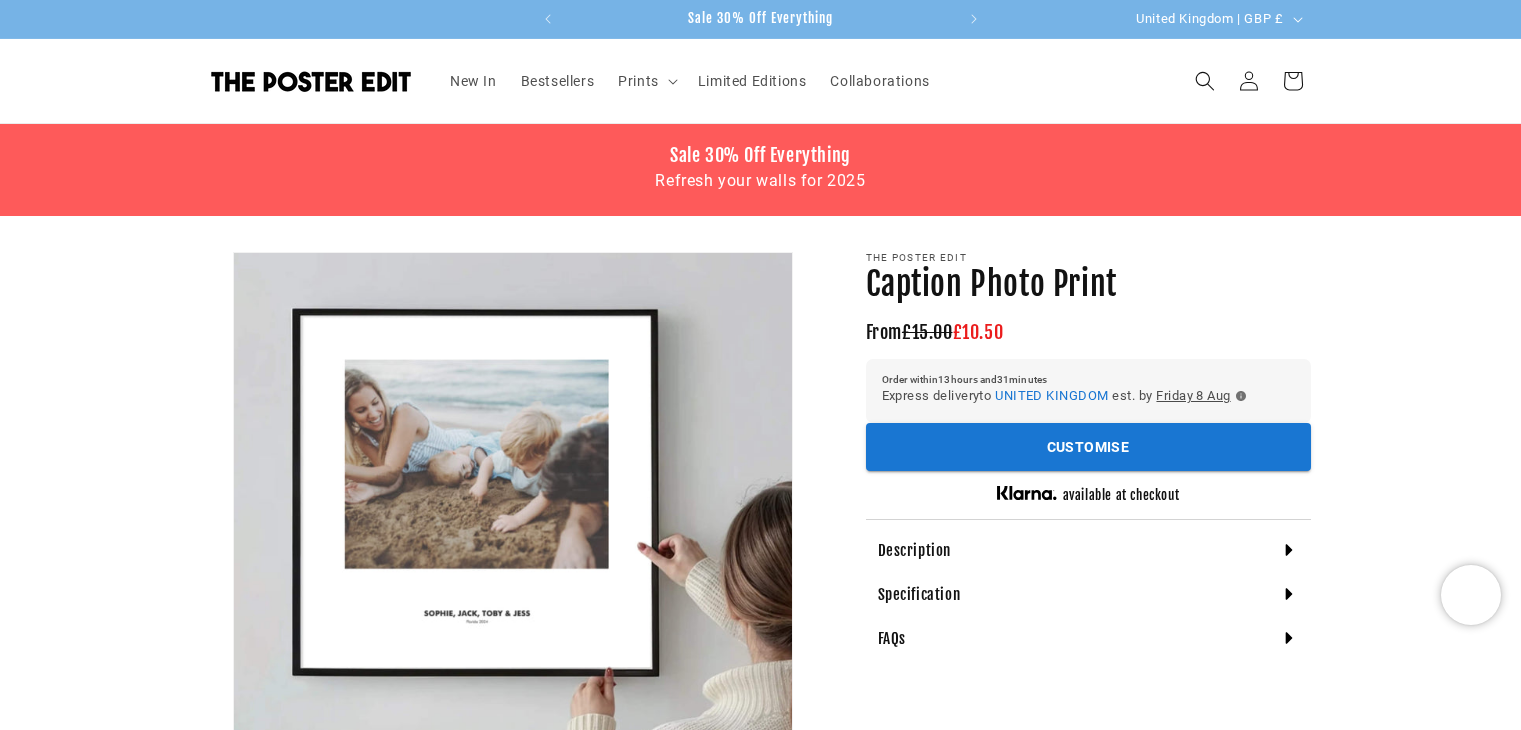 scroll, scrollTop: 0, scrollLeft: 0, axis: both 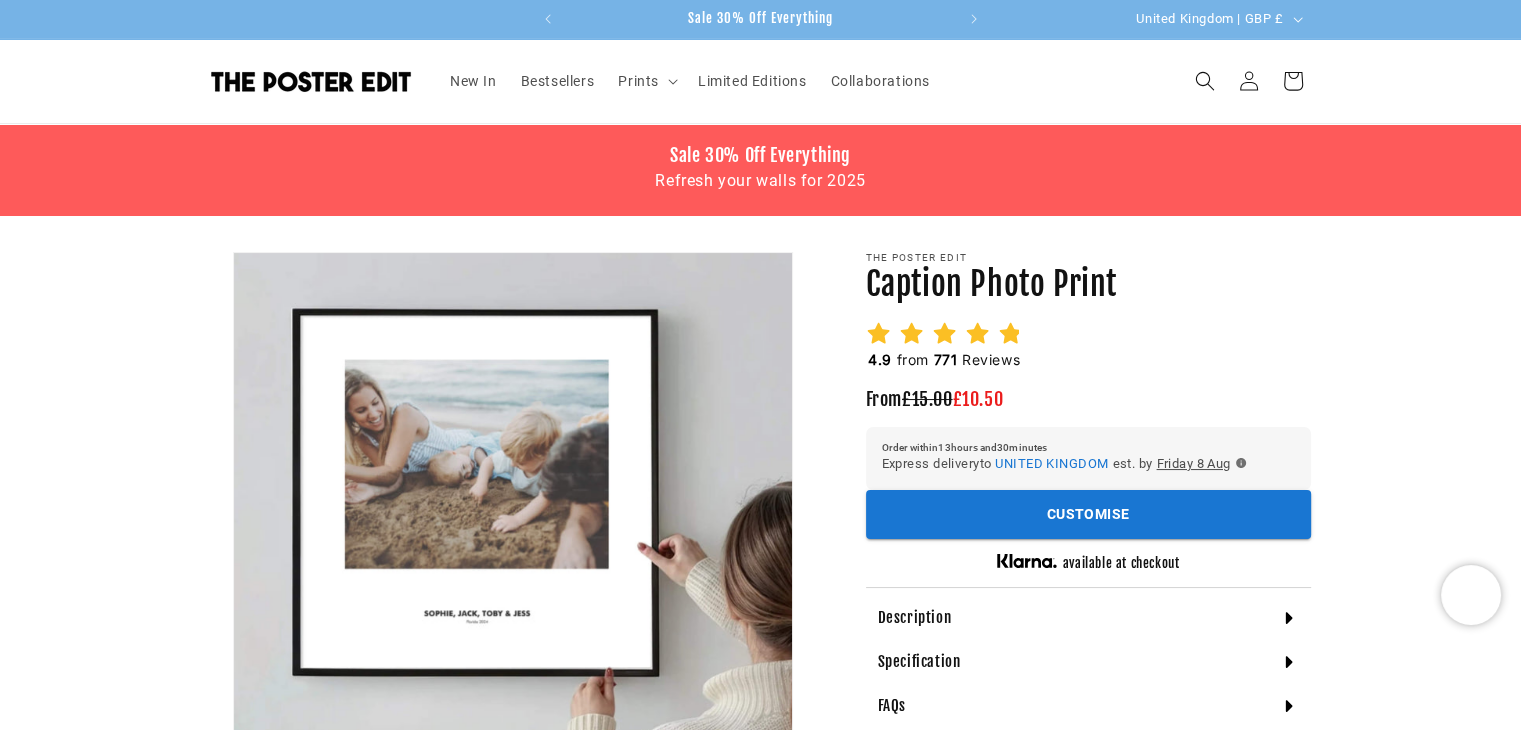 click on "Skip to product information
Open media 1 in modal
Open media 2 in modal
Open media 3 in modal
NaN
/
of
-Infinity
The Poster Edit
Caption Photo Print
Caption Photo Print
4.9   from   771   Reviews
From  £15.00
£10.50
13 30" at bounding box center (760, 683) 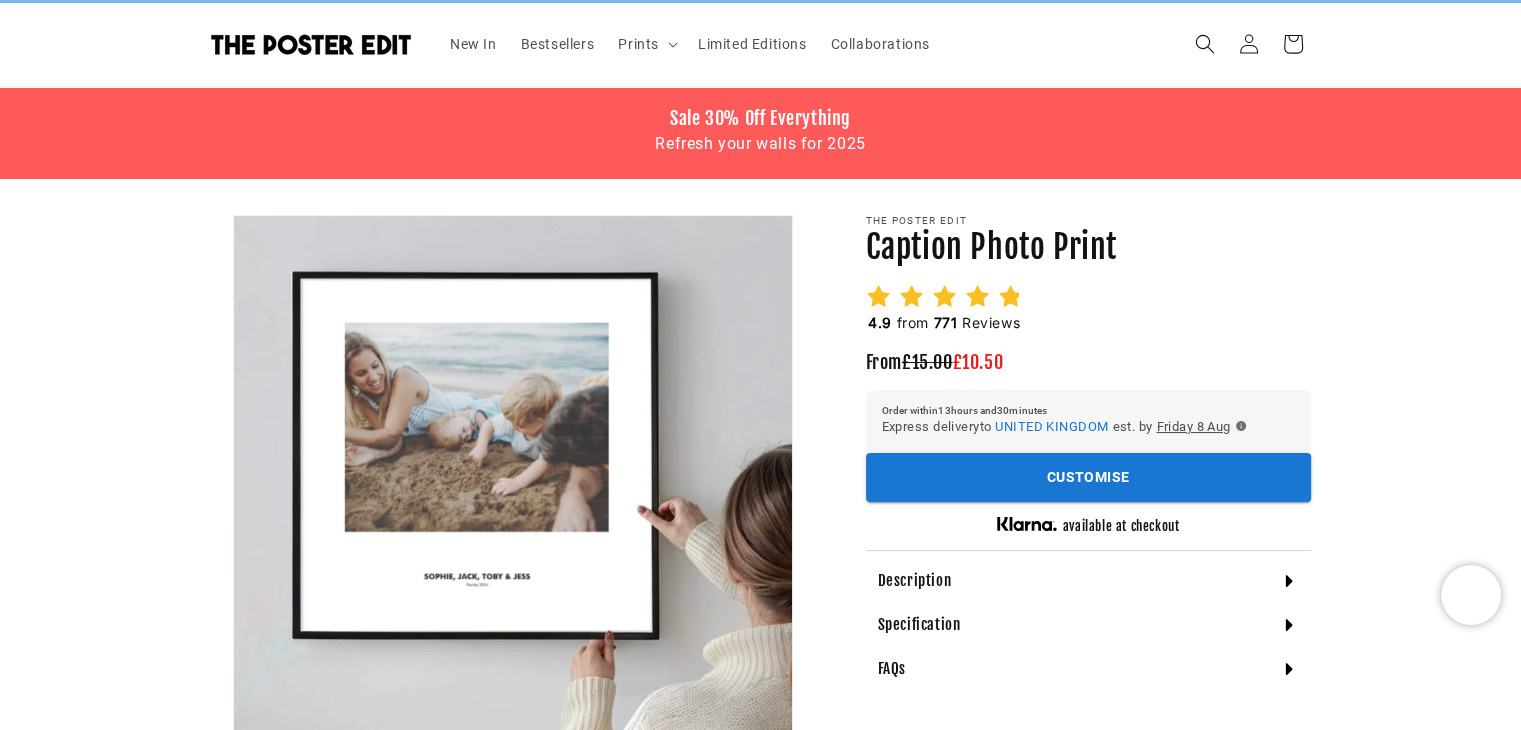 scroll, scrollTop: 40, scrollLeft: 0, axis: vertical 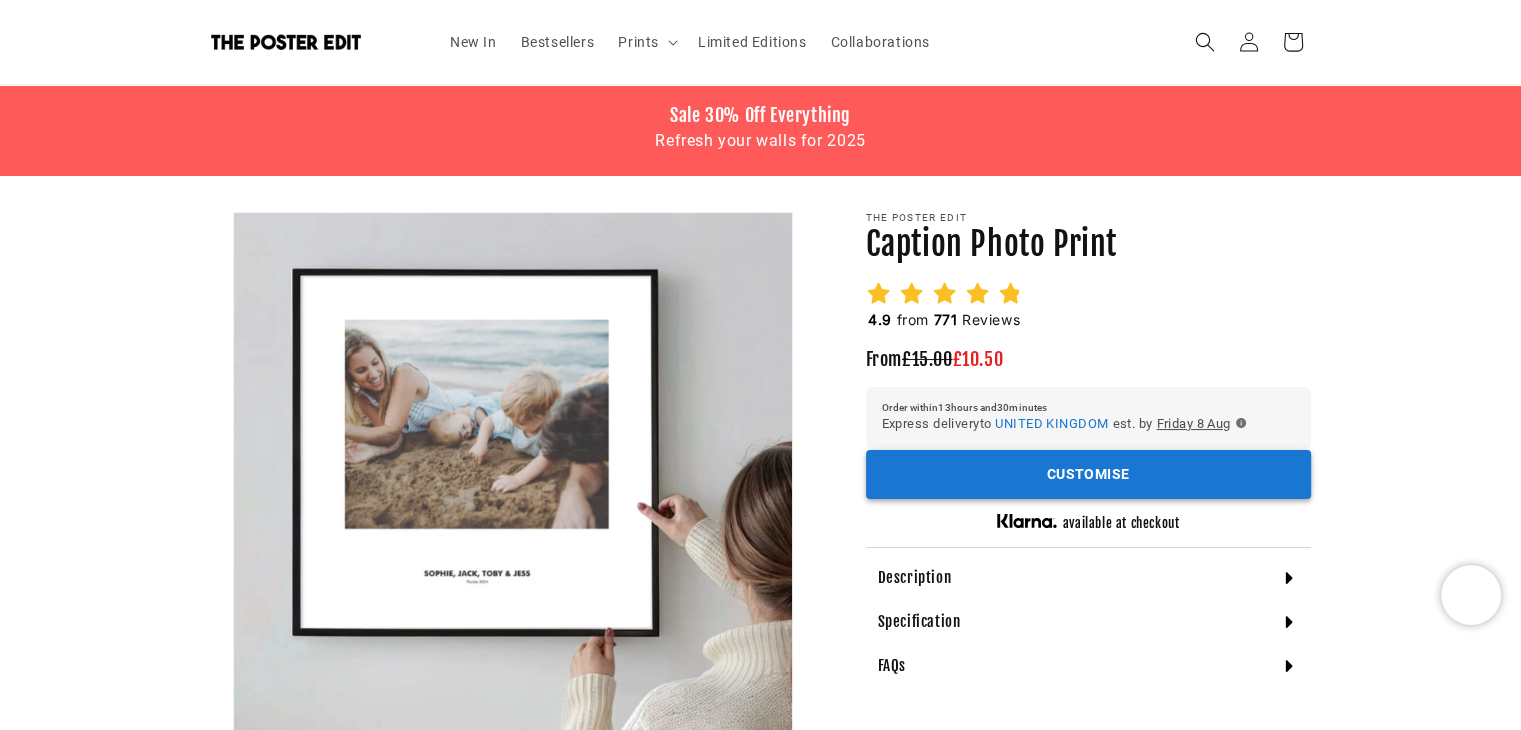 click on "Customise" at bounding box center [1088, 474] 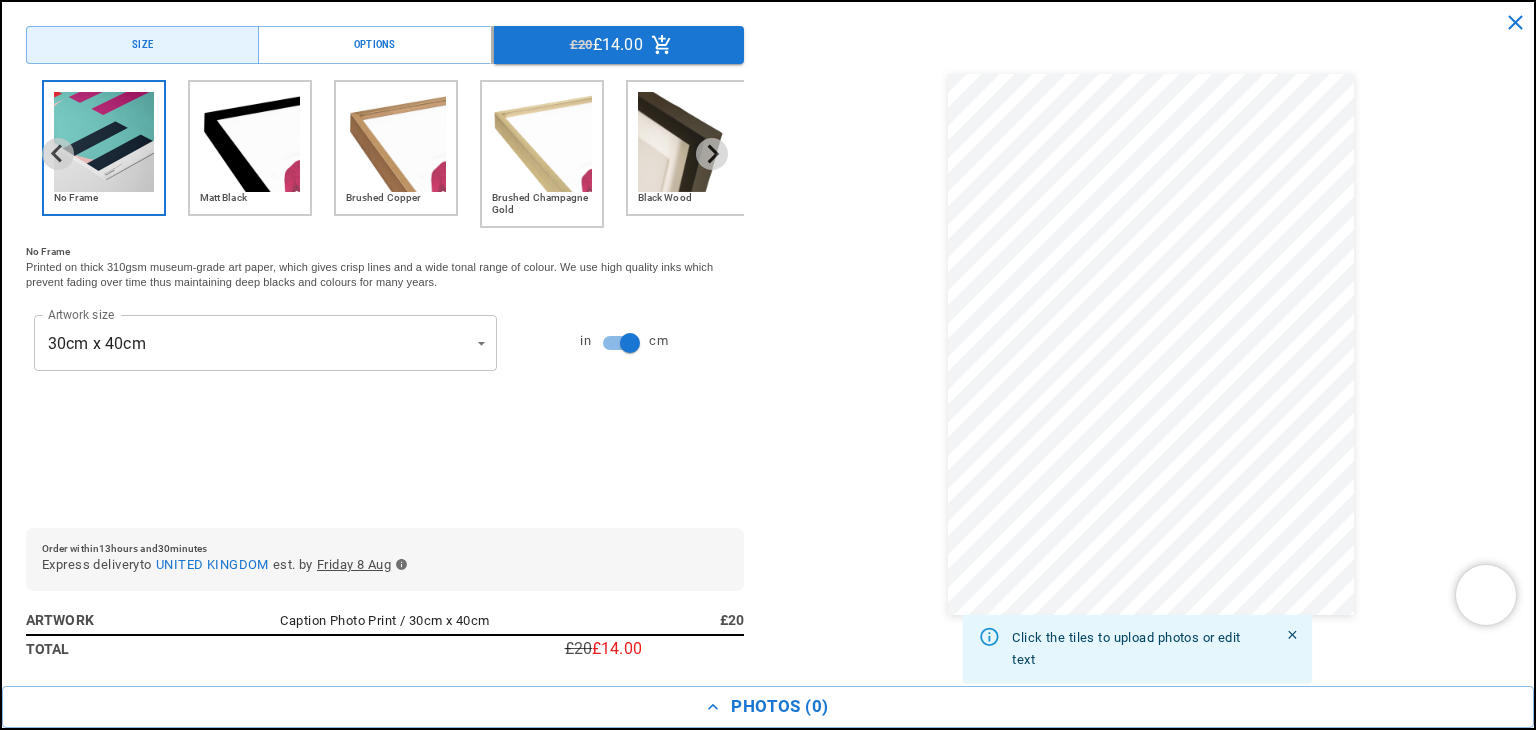 scroll, scrollTop: 0, scrollLeft: 390, axis: horizontal 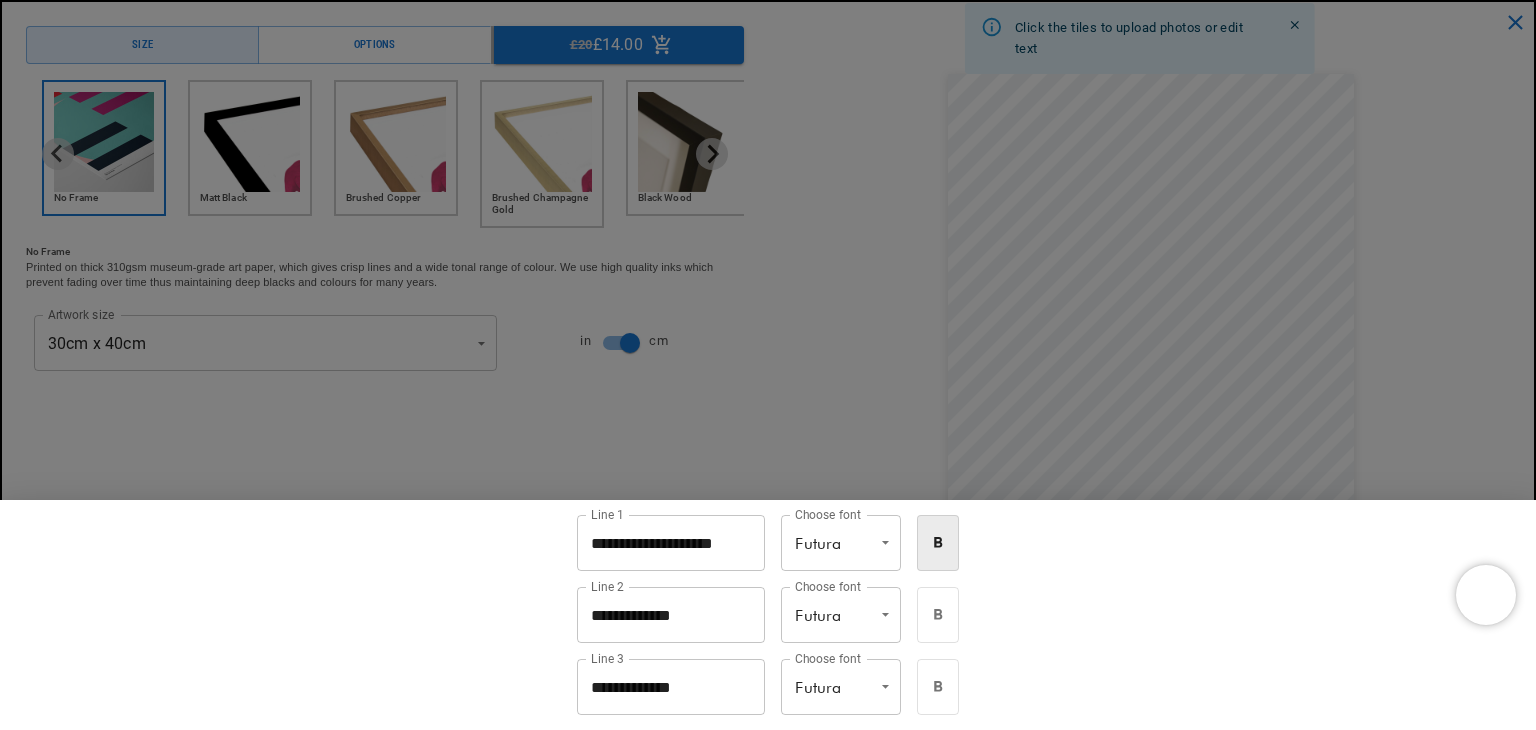 click at bounding box center (768, 365) 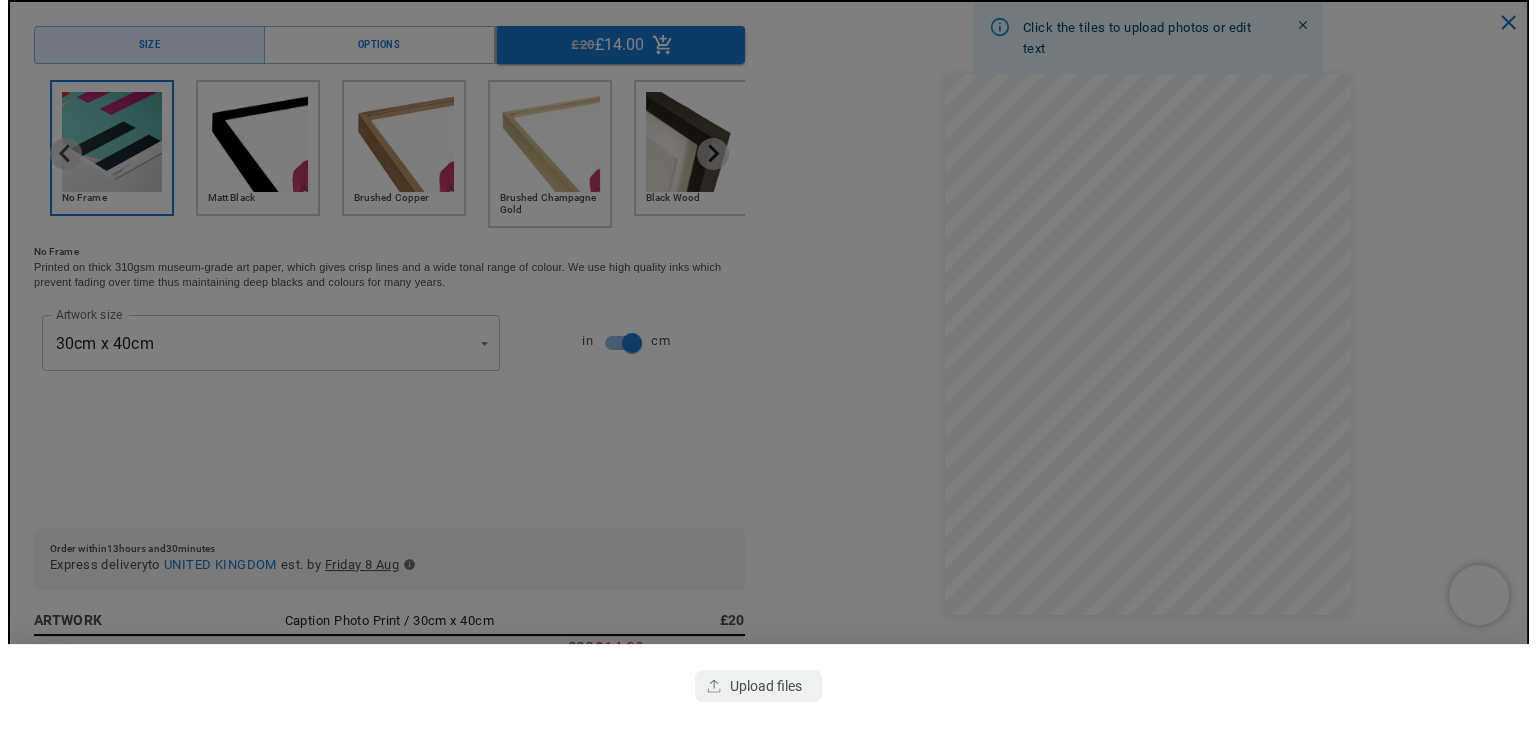scroll, scrollTop: 0, scrollLeft: 0, axis: both 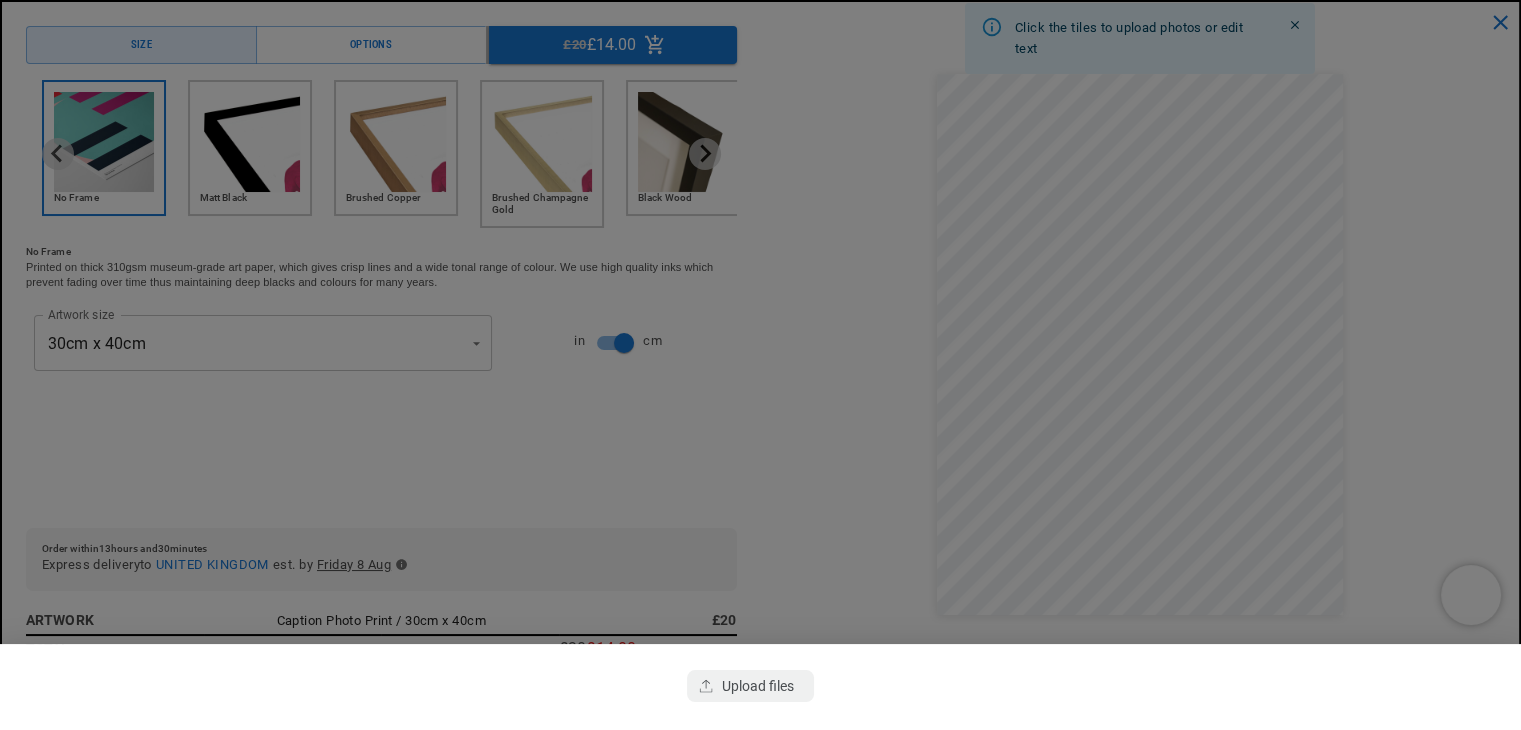 click at bounding box center [760, 365] 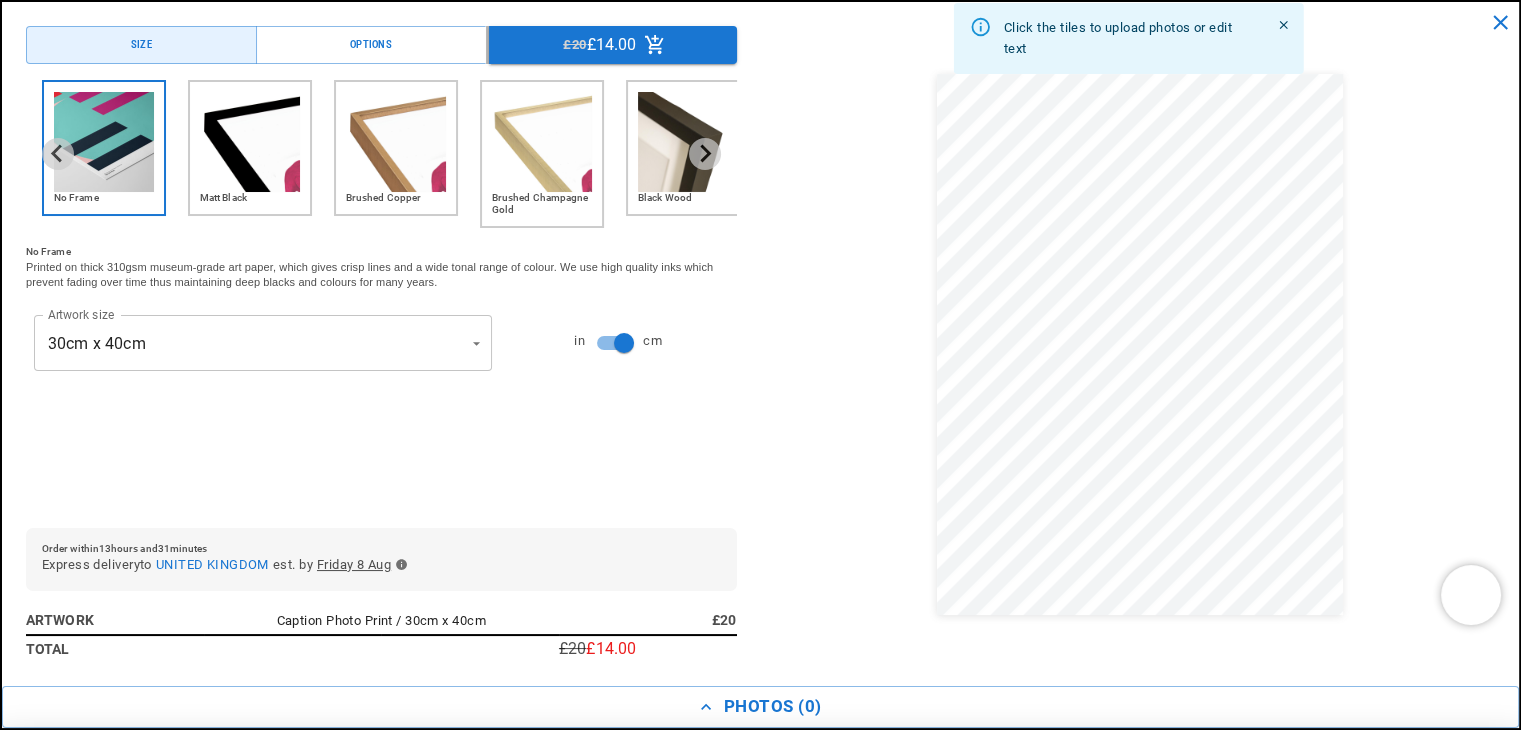 click at bounding box center (760, 365) 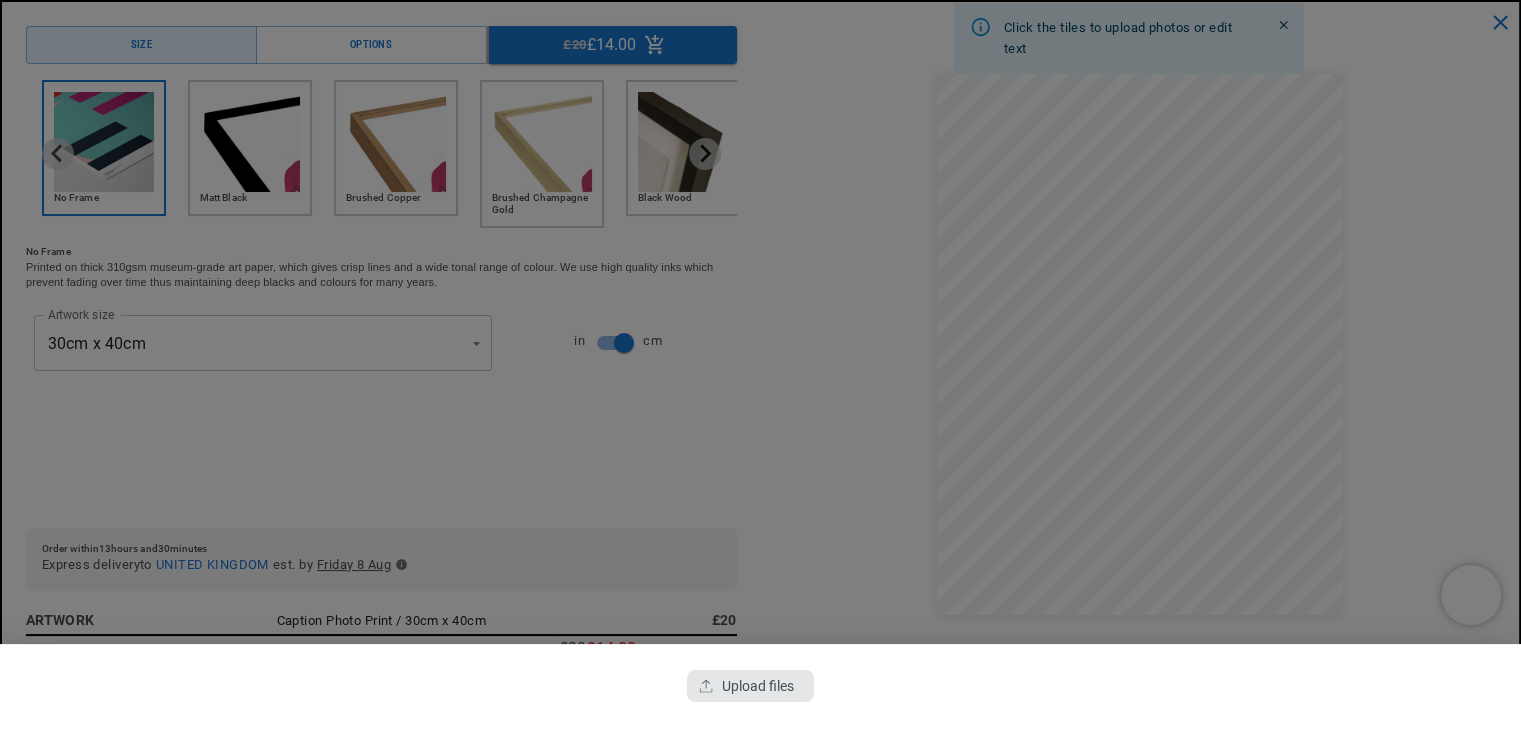 click 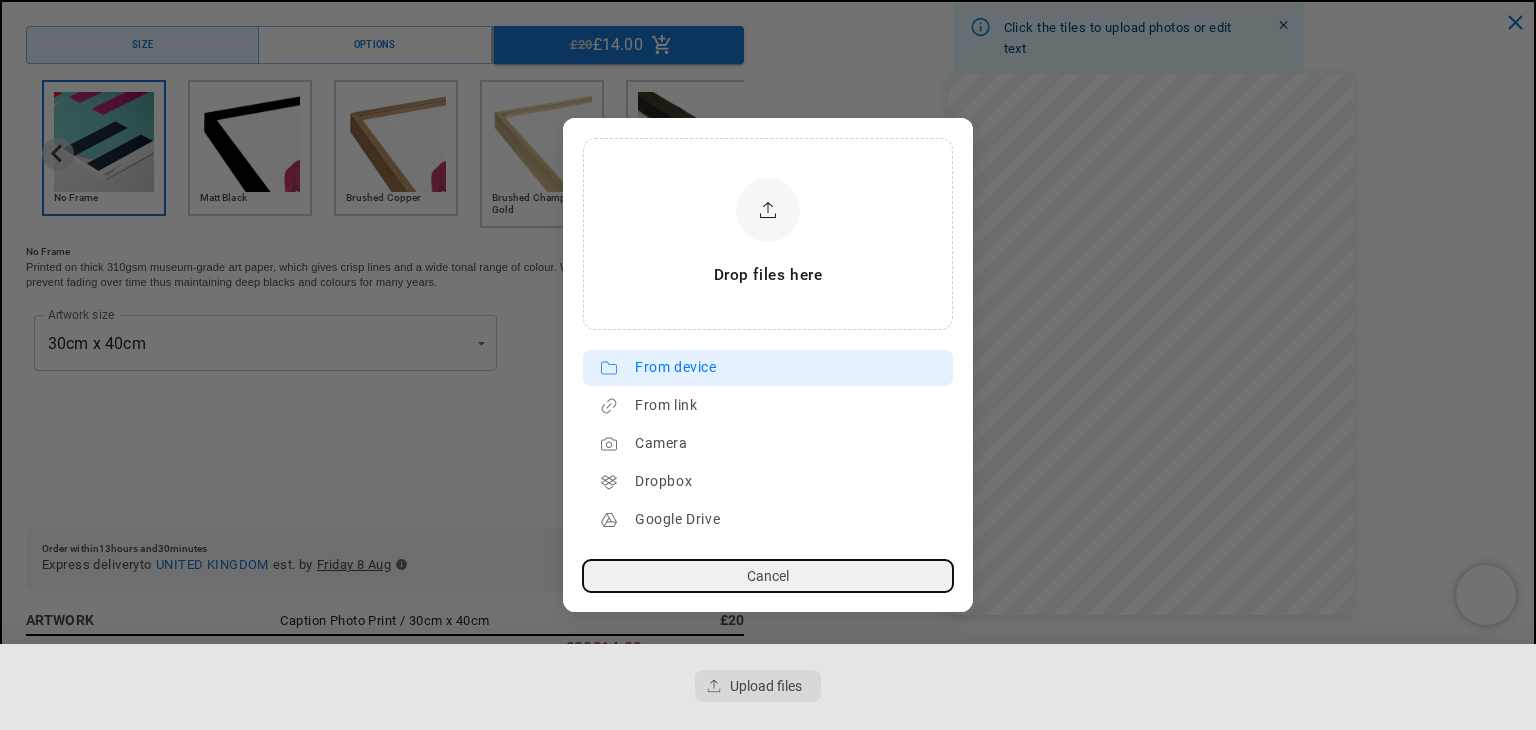 scroll, scrollTop: 0, scrollLeft: 390, axis: horizontal 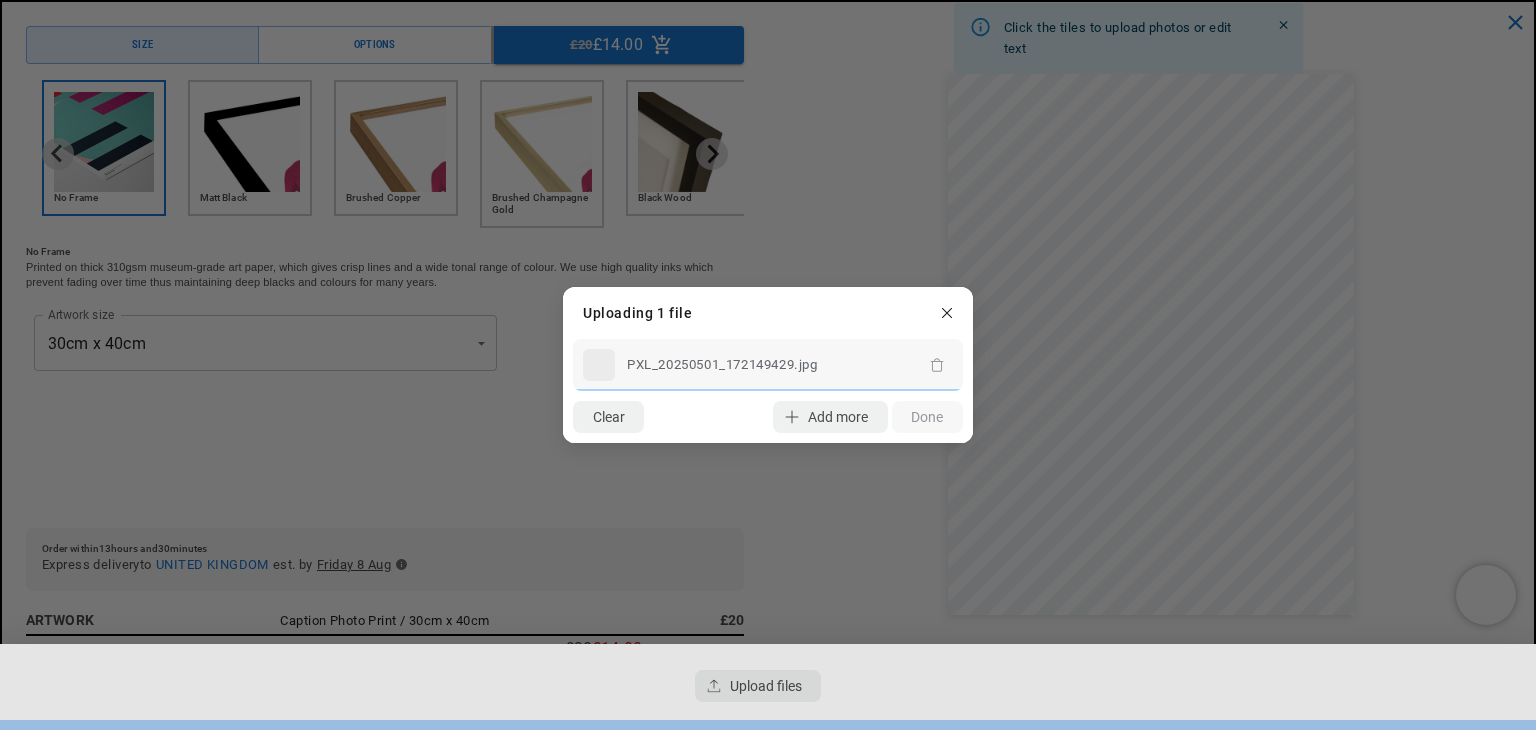 click on "Clear
Add more
Upload
Done" 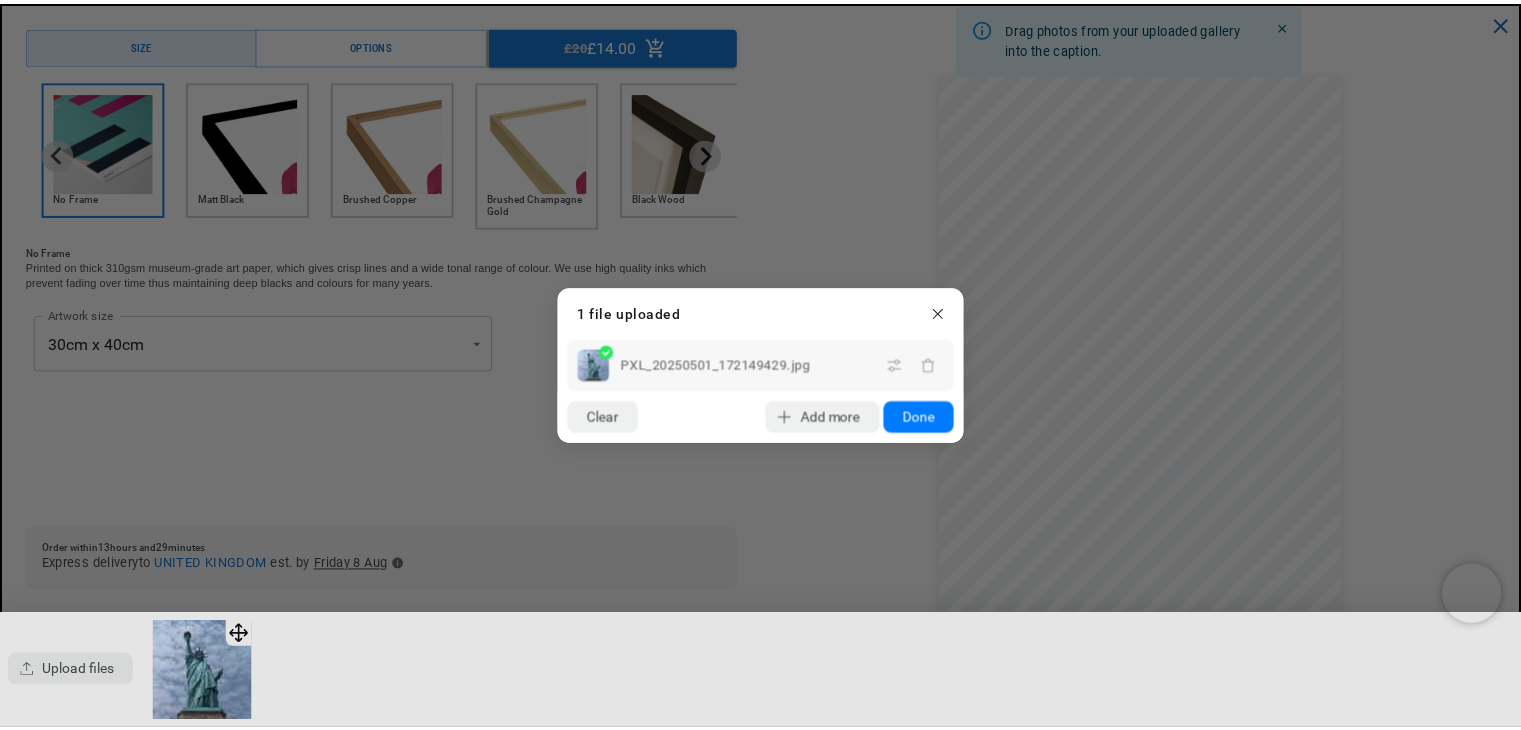 scroll, scrollTop: 0, scrollLeft: 0, axis: both 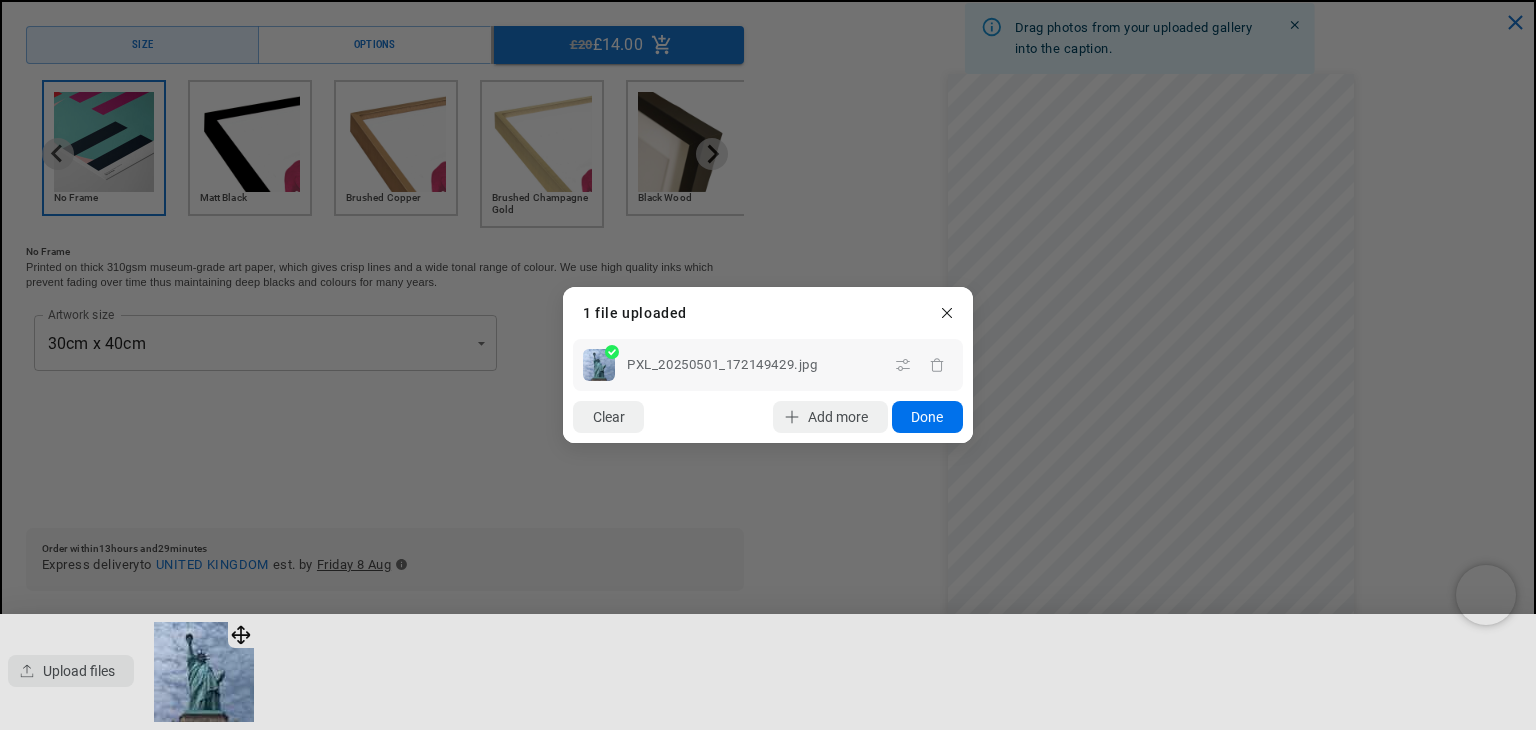 click on "Done" 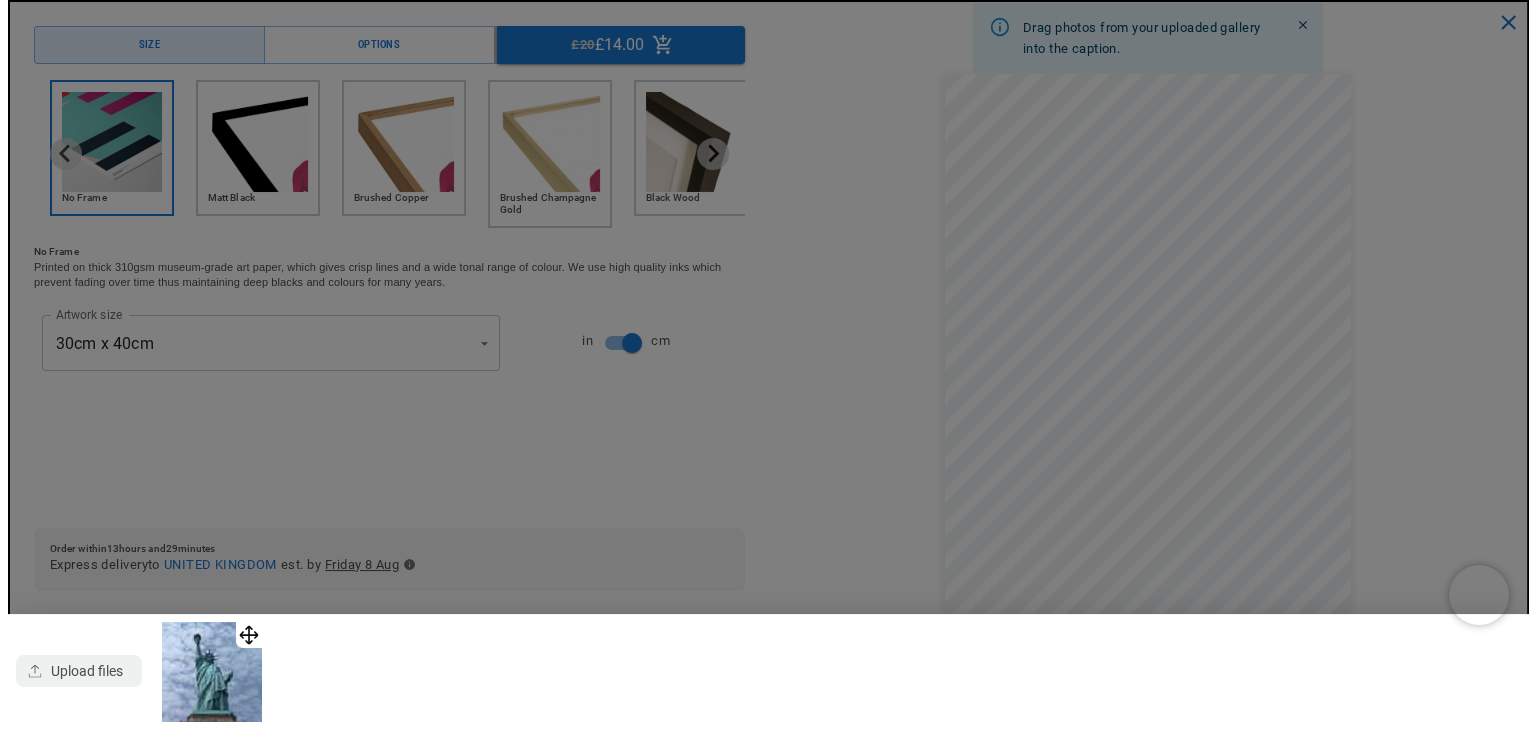 scroll, scrollTop: 0, scrollLeft: 390, axis: horizontal 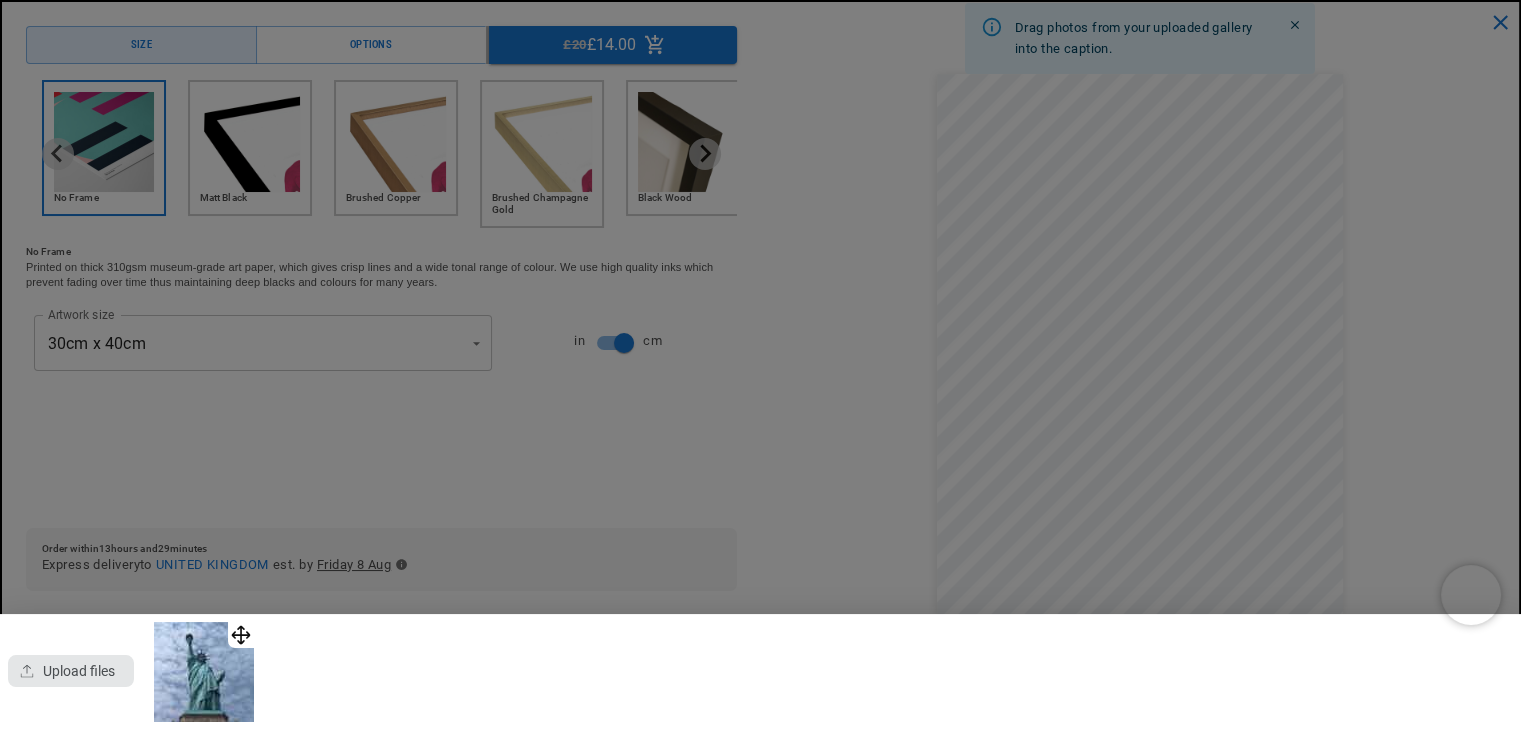 click 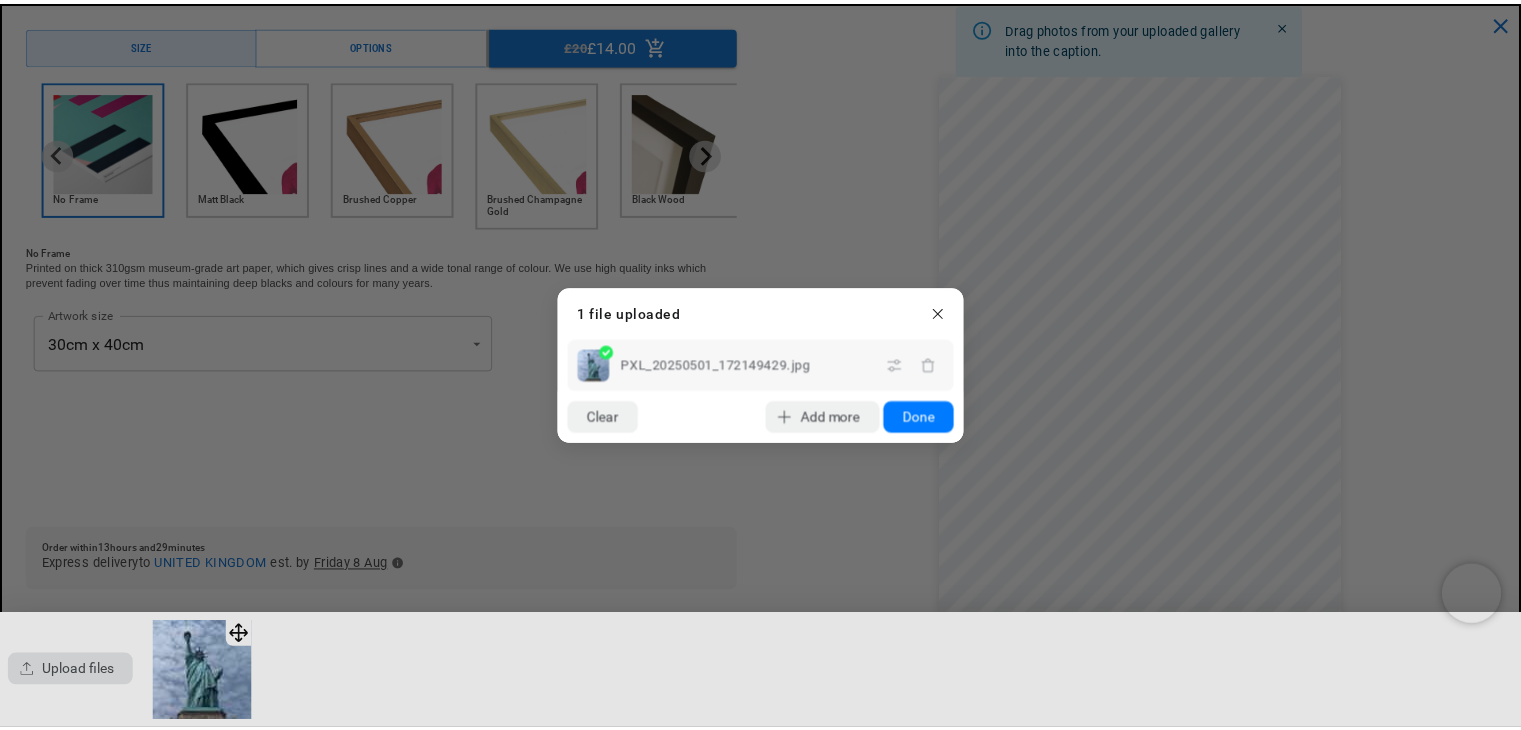 scroll, scrollTop: 0, scrollLeft: 780, axis: horizontal 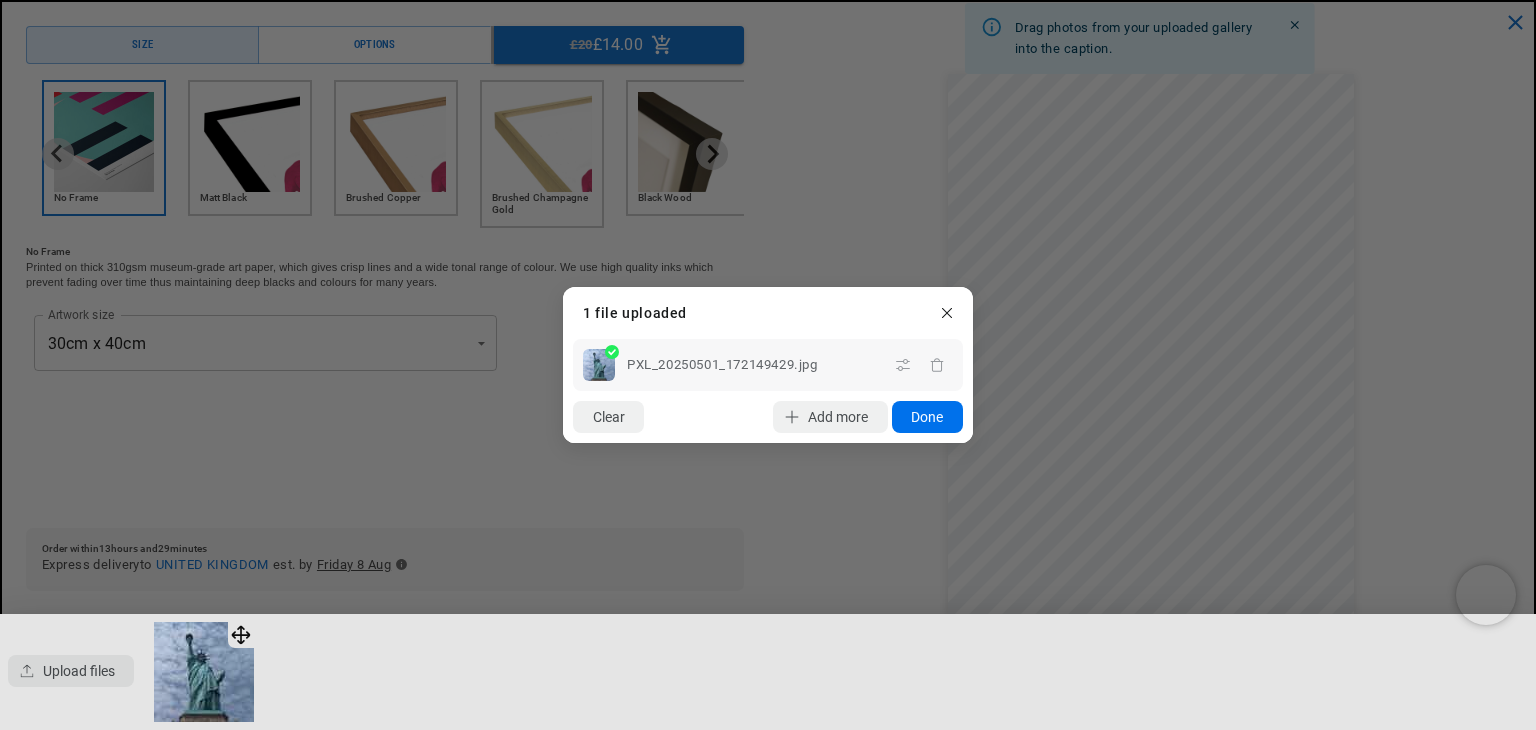 click on "Done" 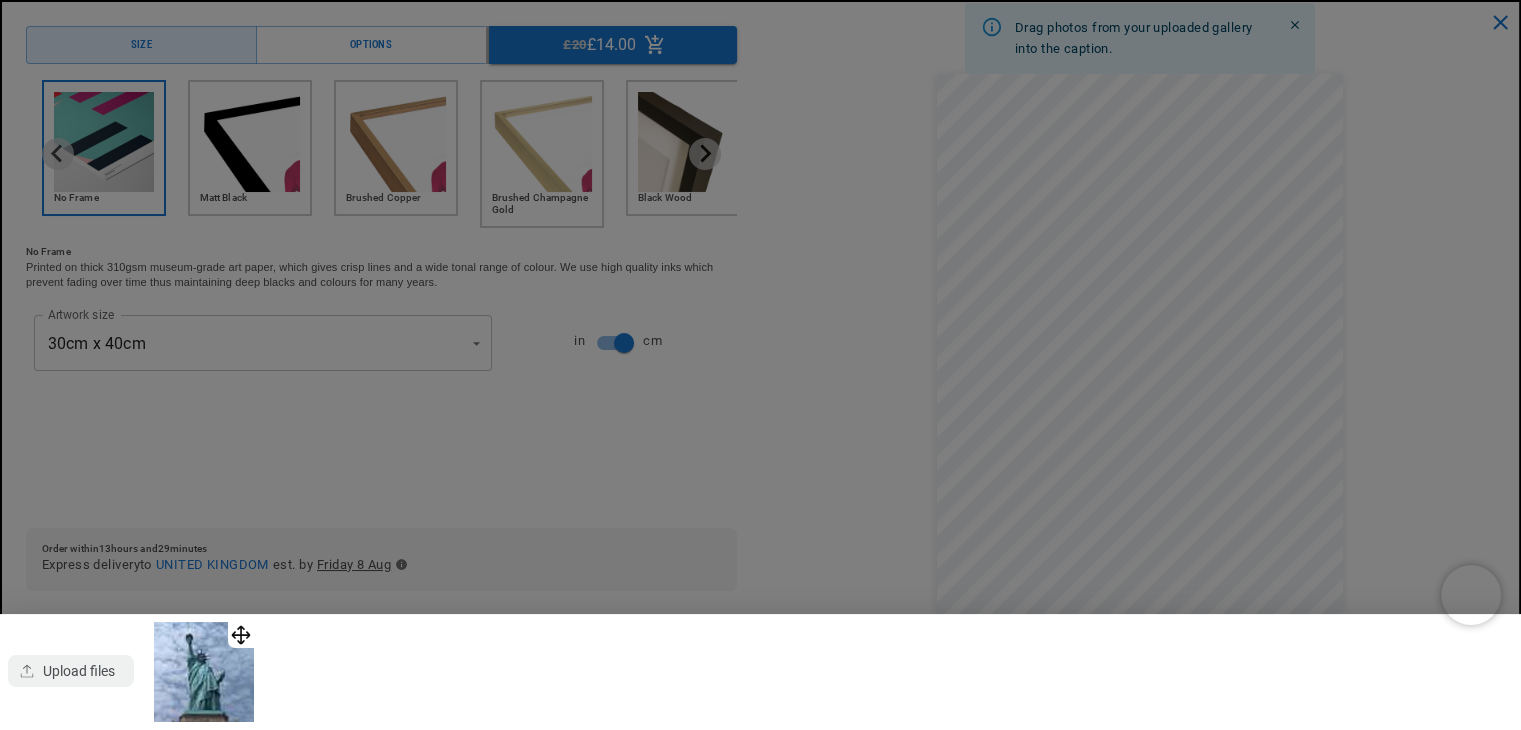 scroll, scrollTop: 0, scrollLeft: 0, axis: both 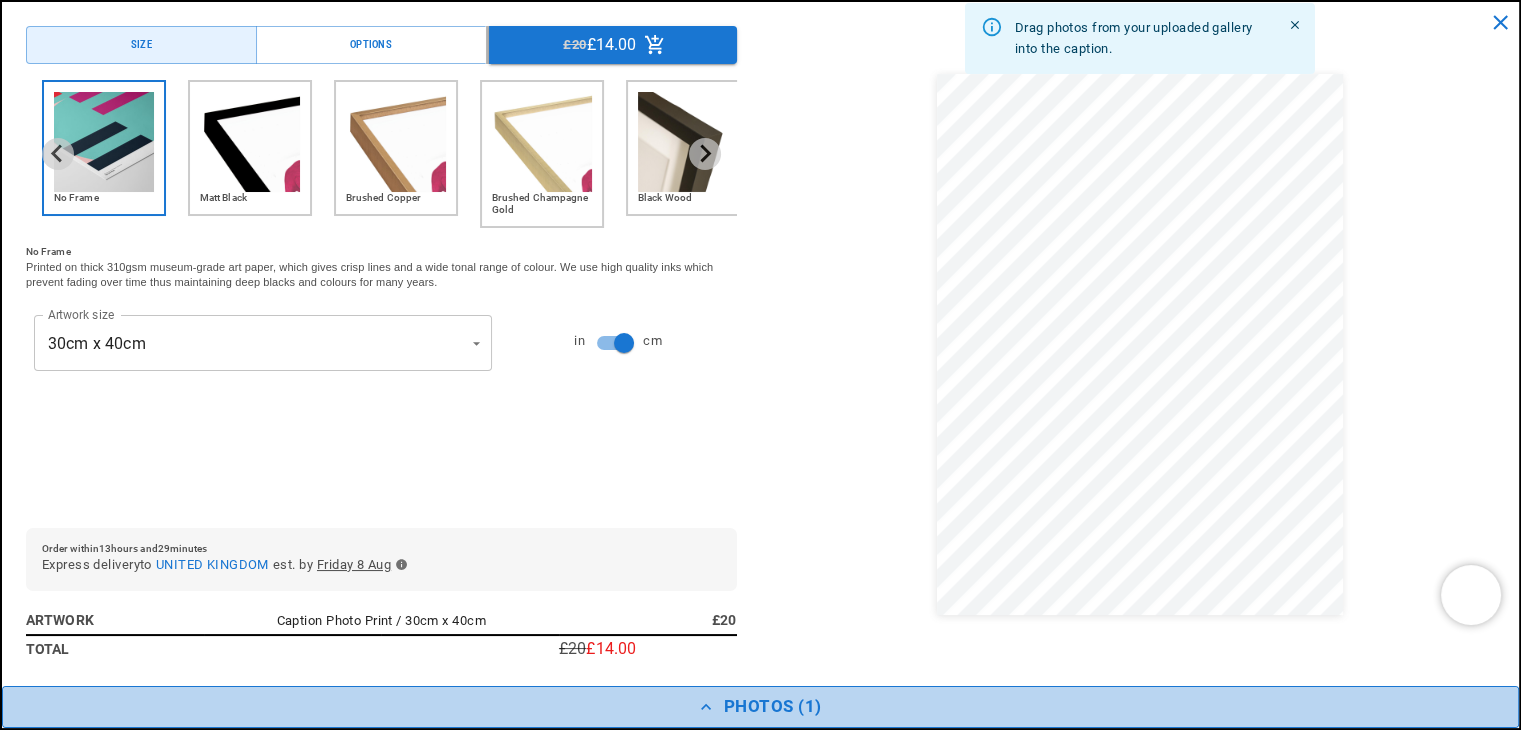 click on "Photos ( 1 )" at bounding box center (760, 707) 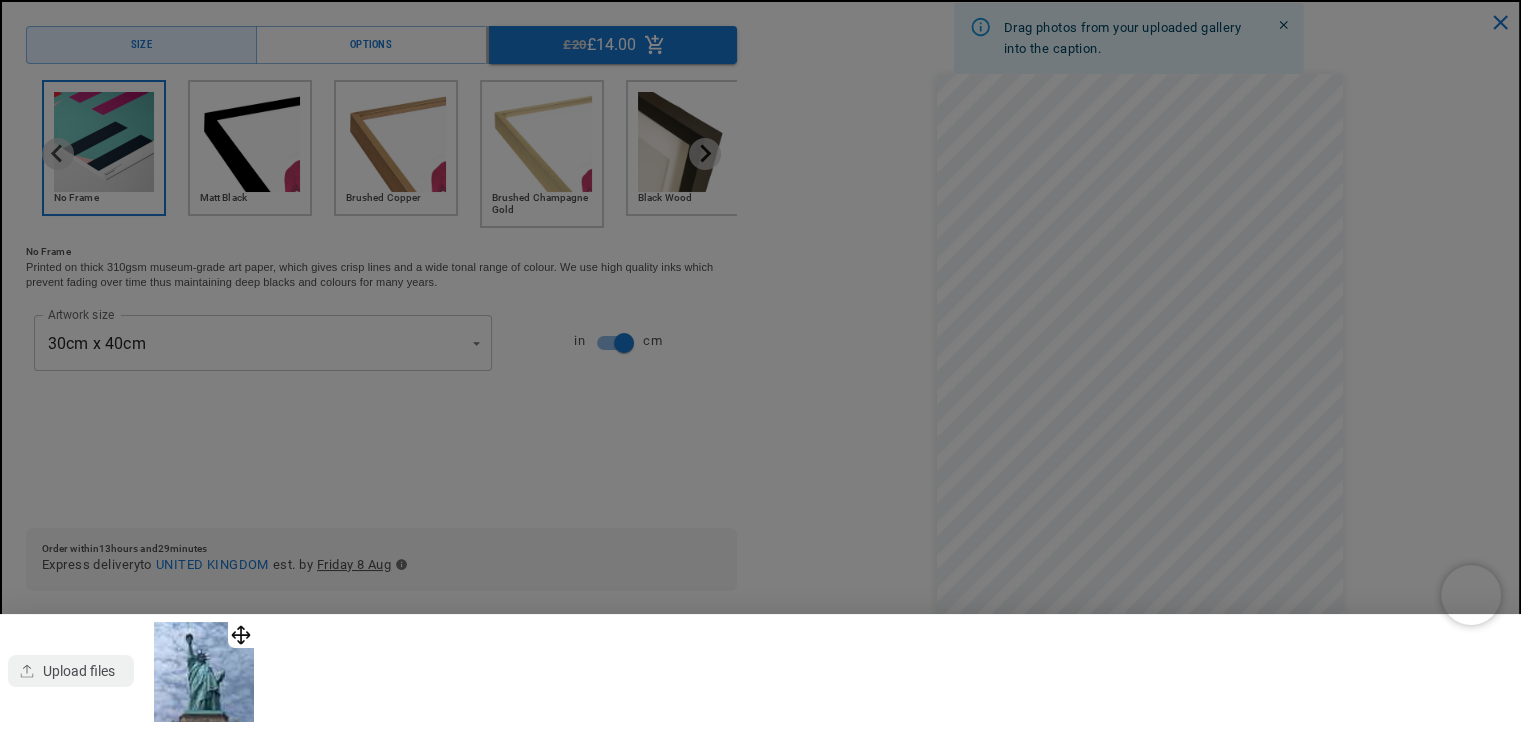 click at bounding box center (204, 672) 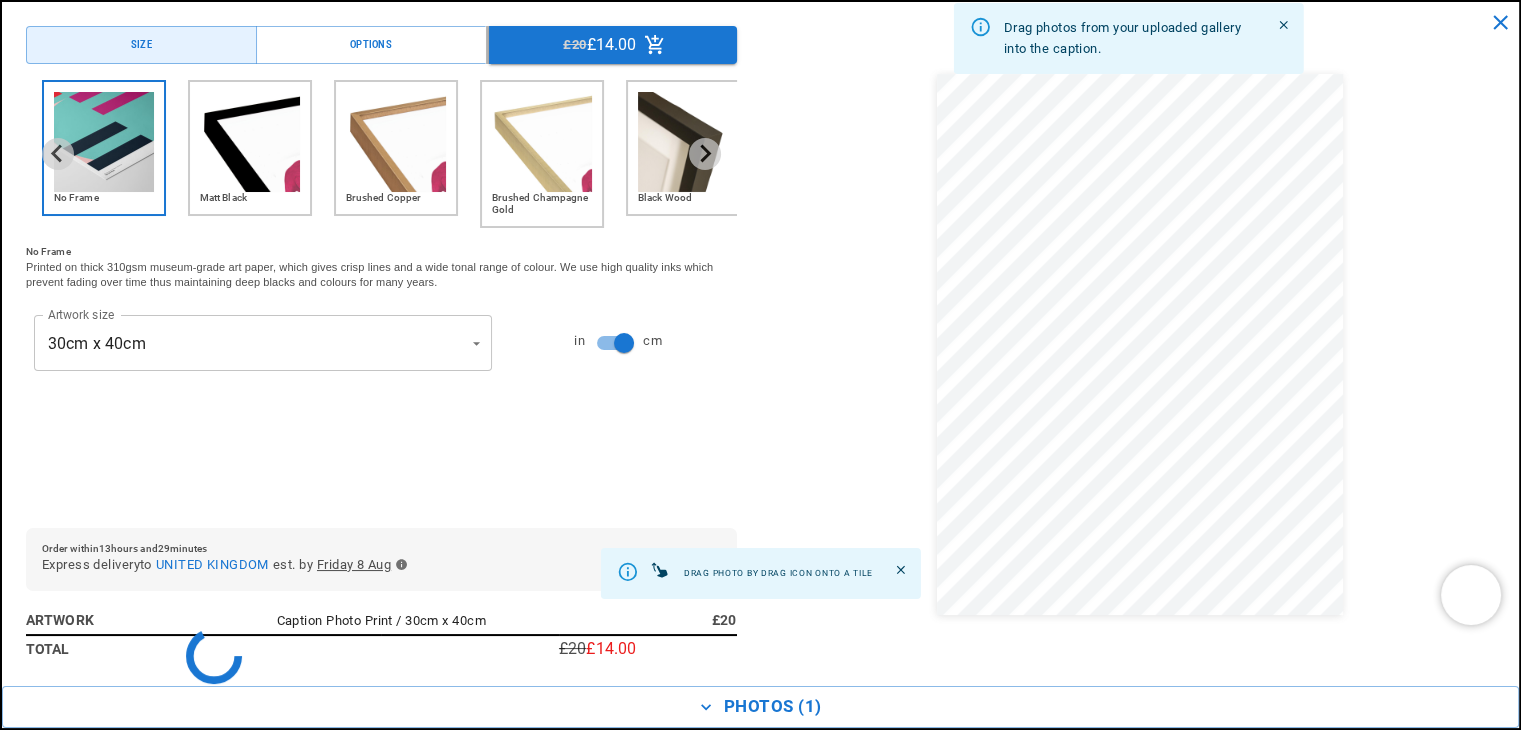 click on "Skip to content
Your cart is empty
Continue shopping
Have an account?
Log in  to check out faster.
Your cart
Loading...
Order special instructions
Order special instructions
Estimated total
£0.00 GBP
Taxes included. Discounts and shipping calculated at checkout." at bounding box center [760, 4718] 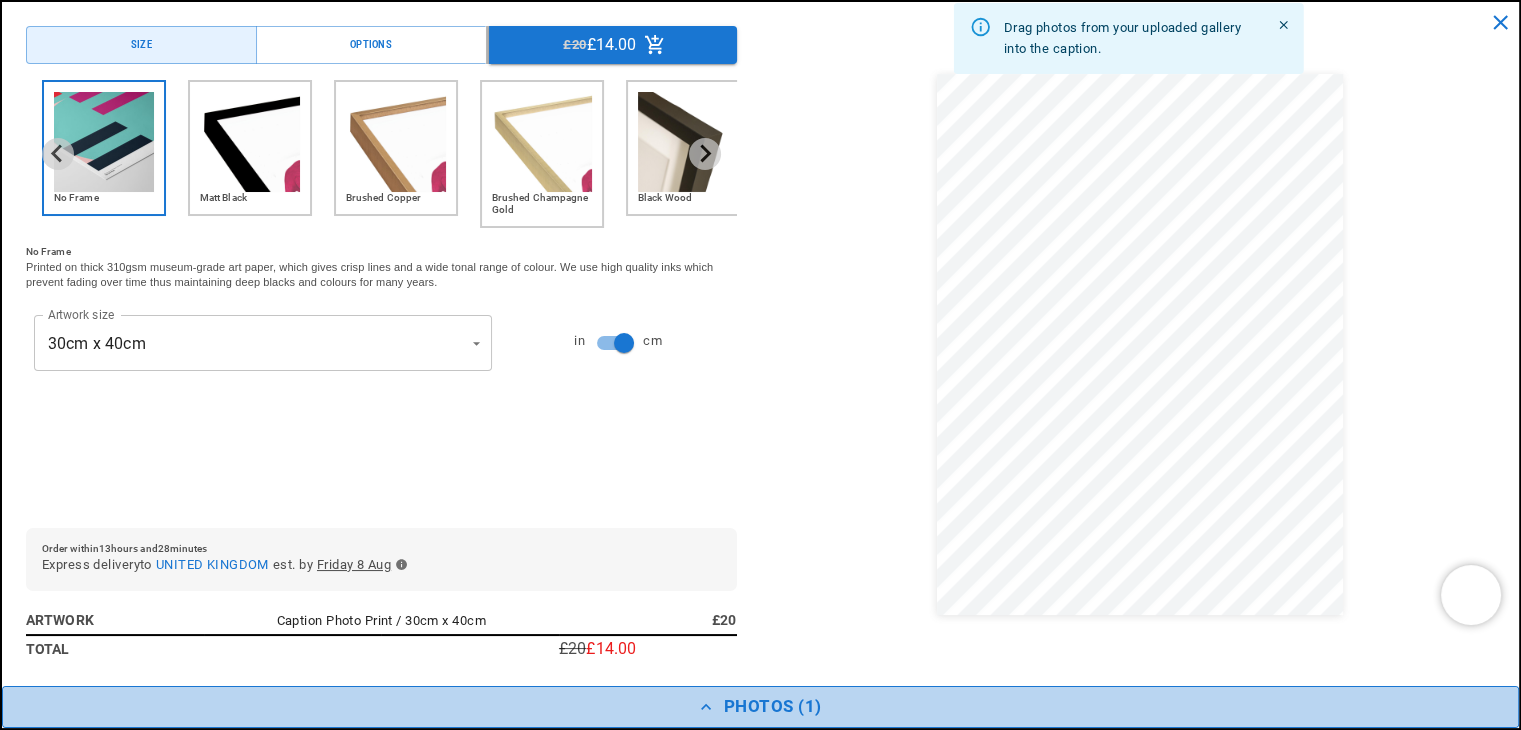 click on "Photos ( 1 )" at bounding box center (760, 707) 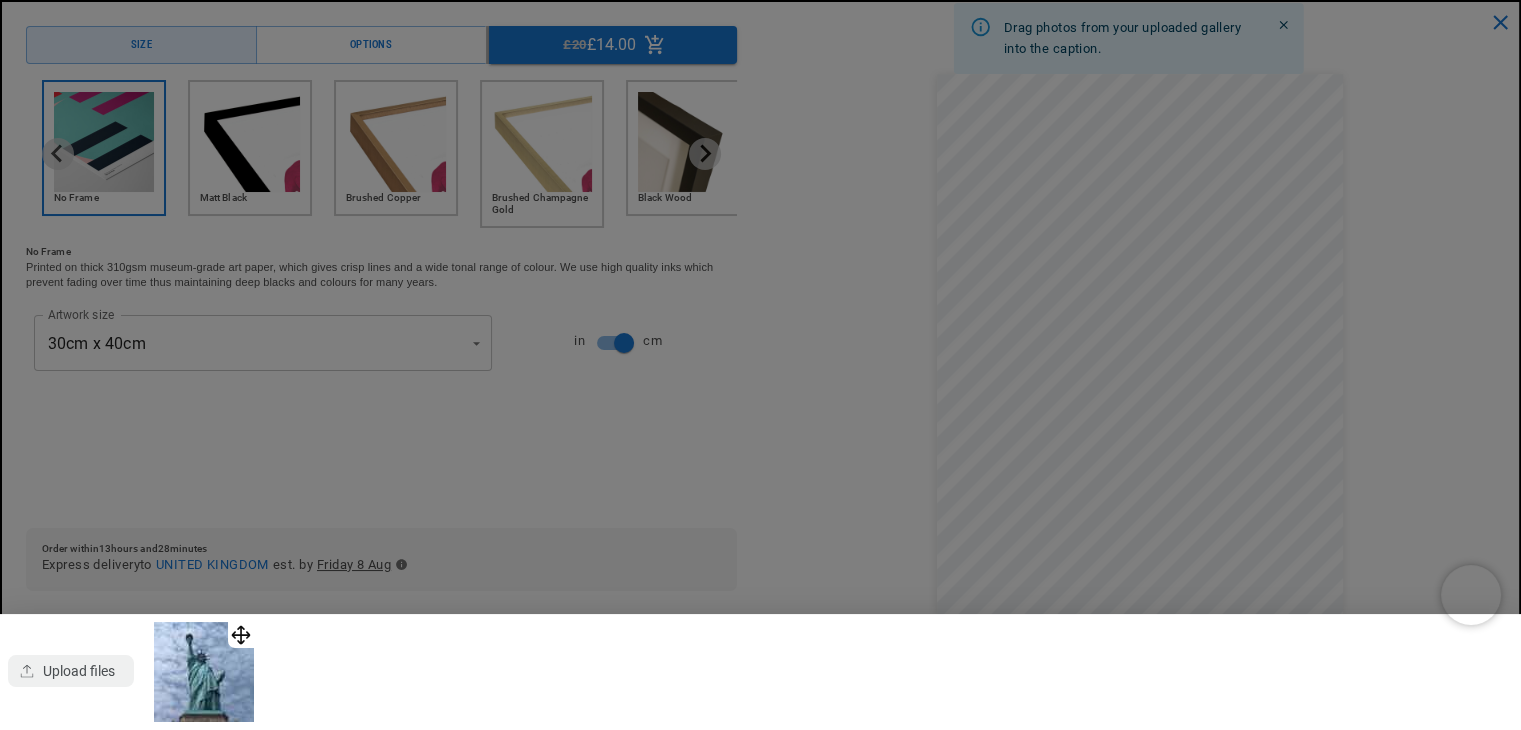 scroll, scrollTop: 0, scrollLeft: 0, axis: both 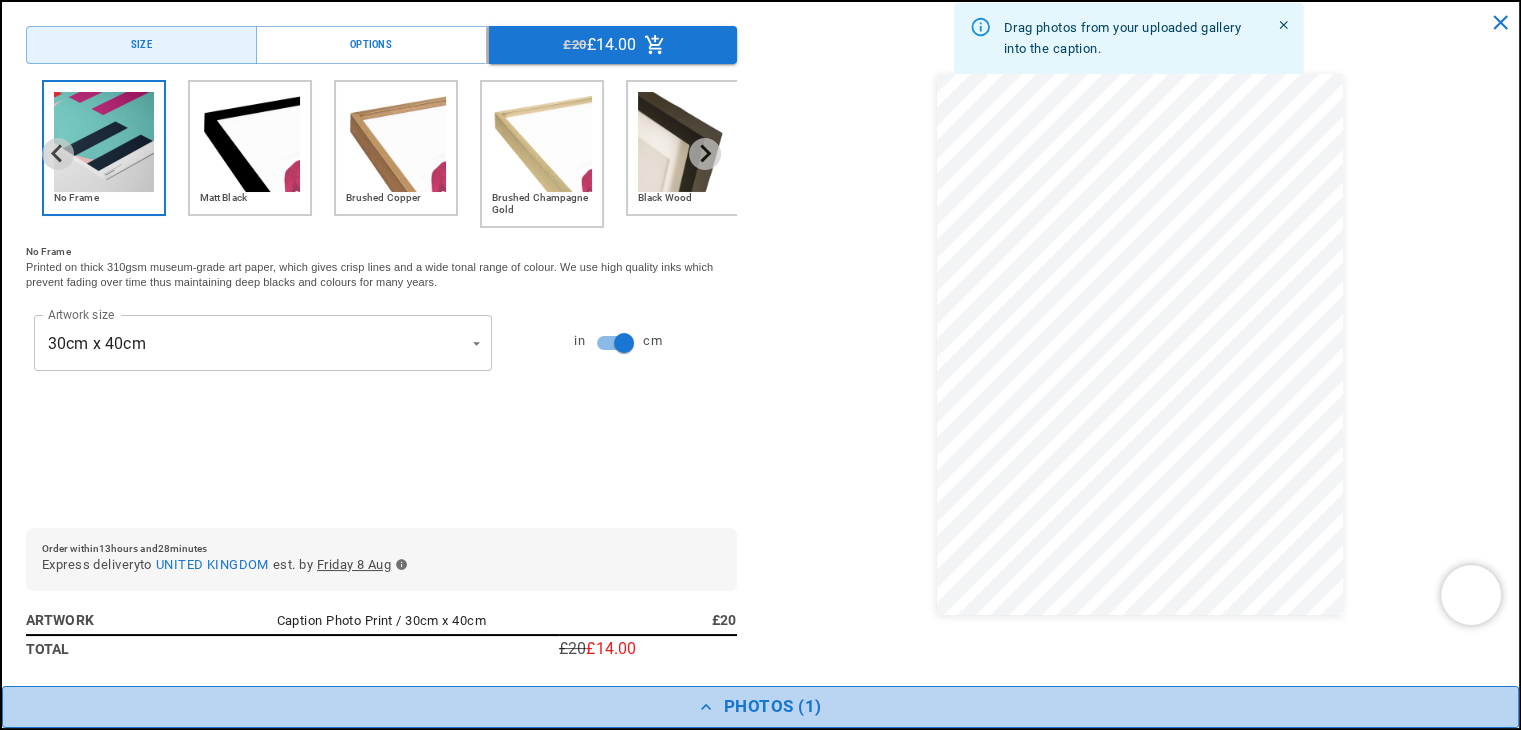 click on "Photos ( 1 )" at bounding box center (760, 707) 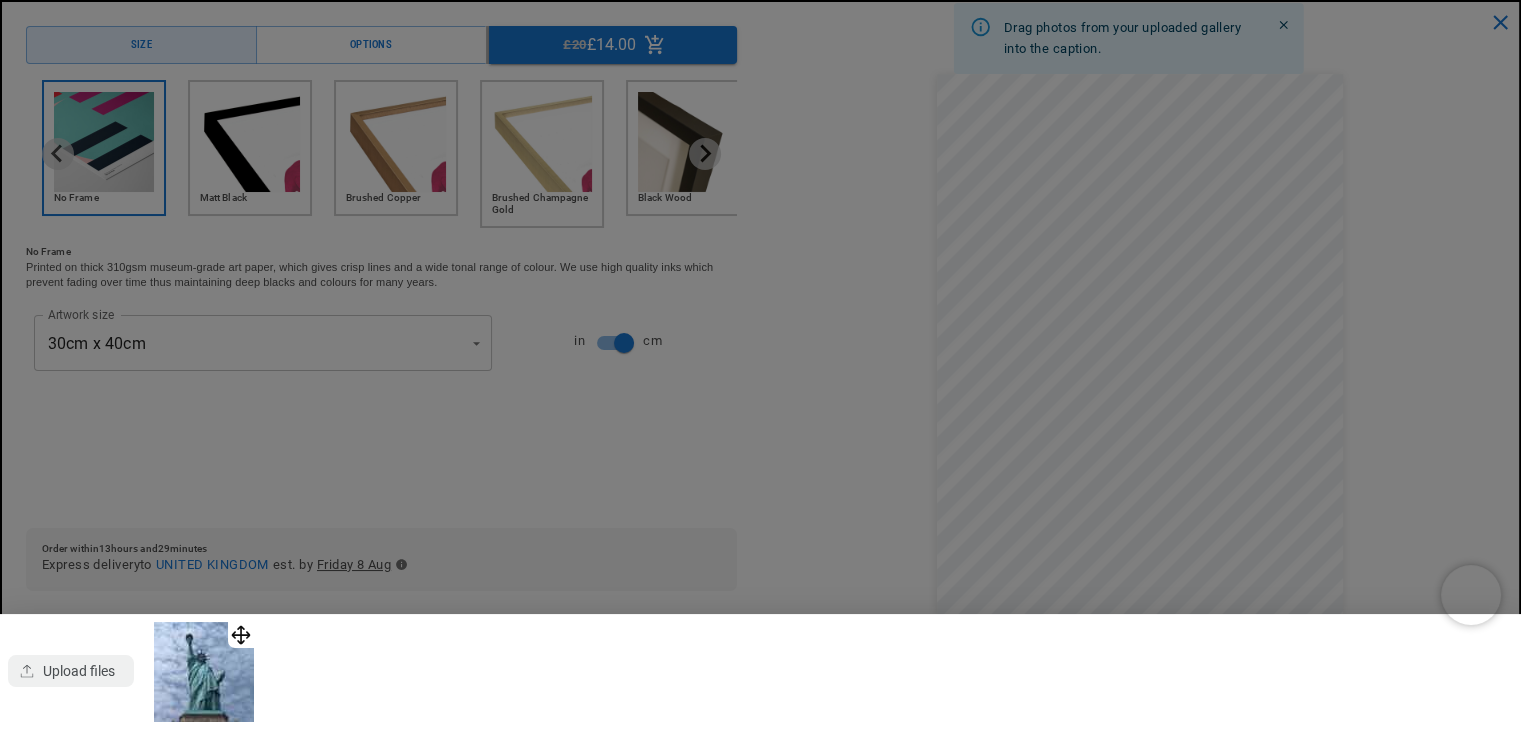 scroll, scrollTop: 0, scrollLeft: 780, axis: horizontal 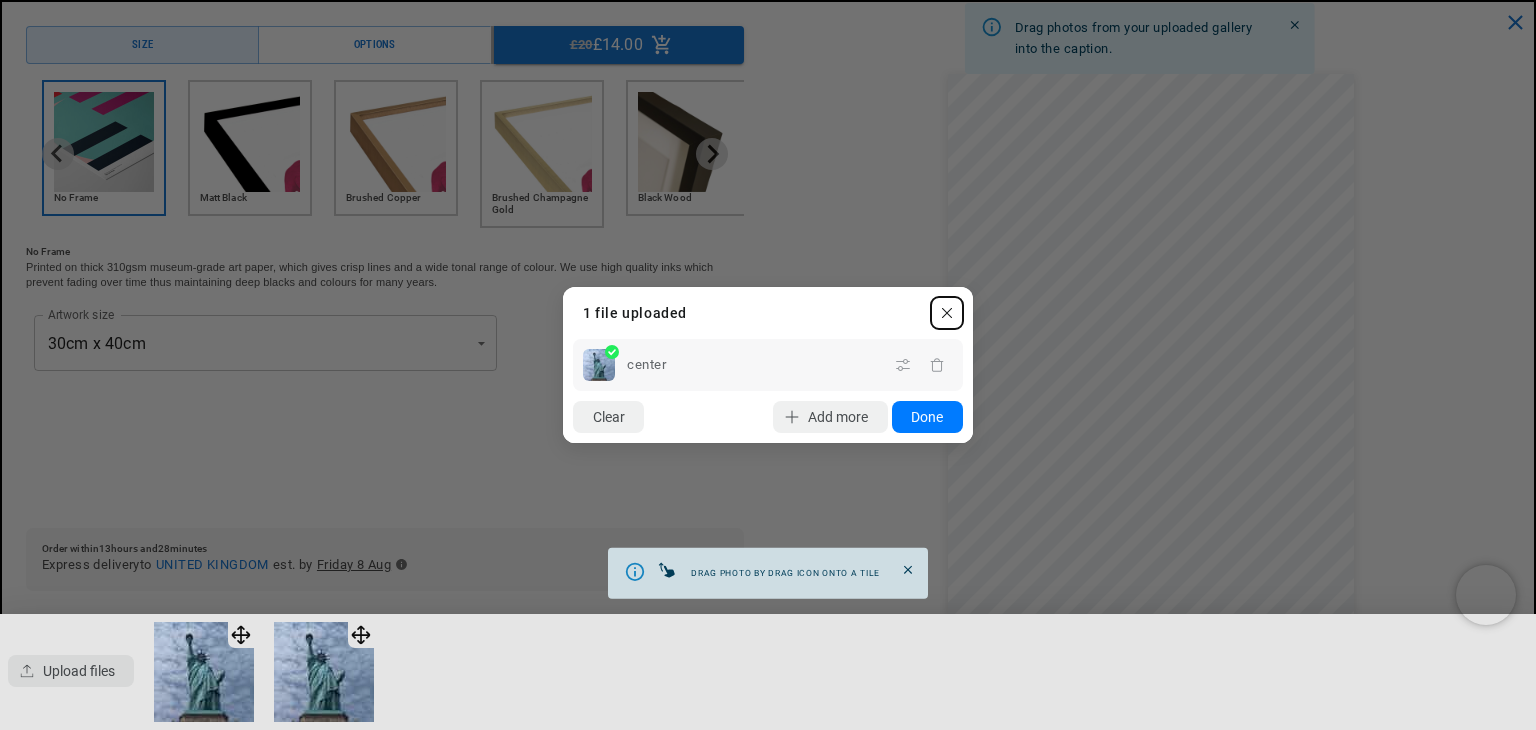 drag, startPoint x: 333, startPoint y: 674, endPoint x: 604, endPoint y: 537, distance: 303.66098 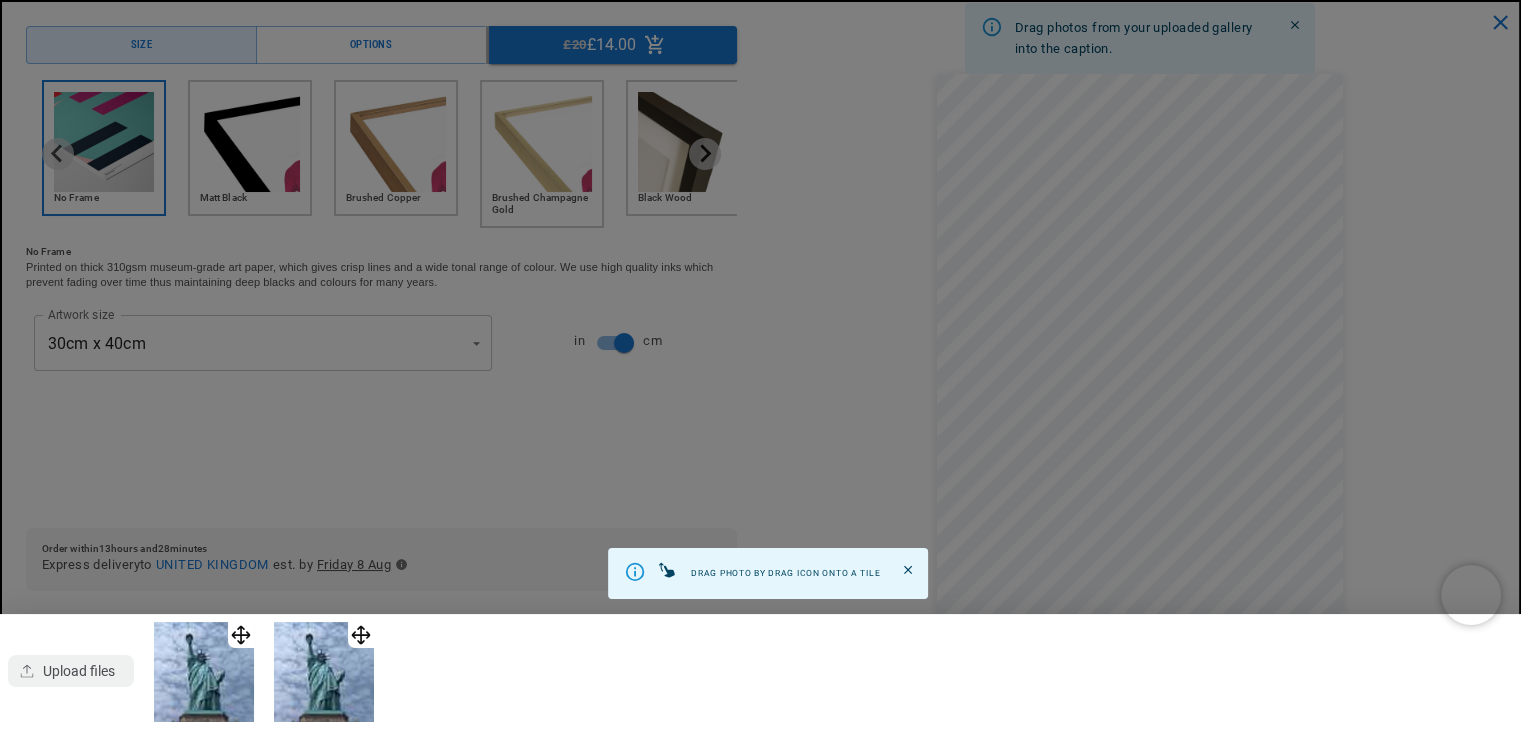 scroll, scrollTop: 0, scrollLeft: 390, axis: horizontal 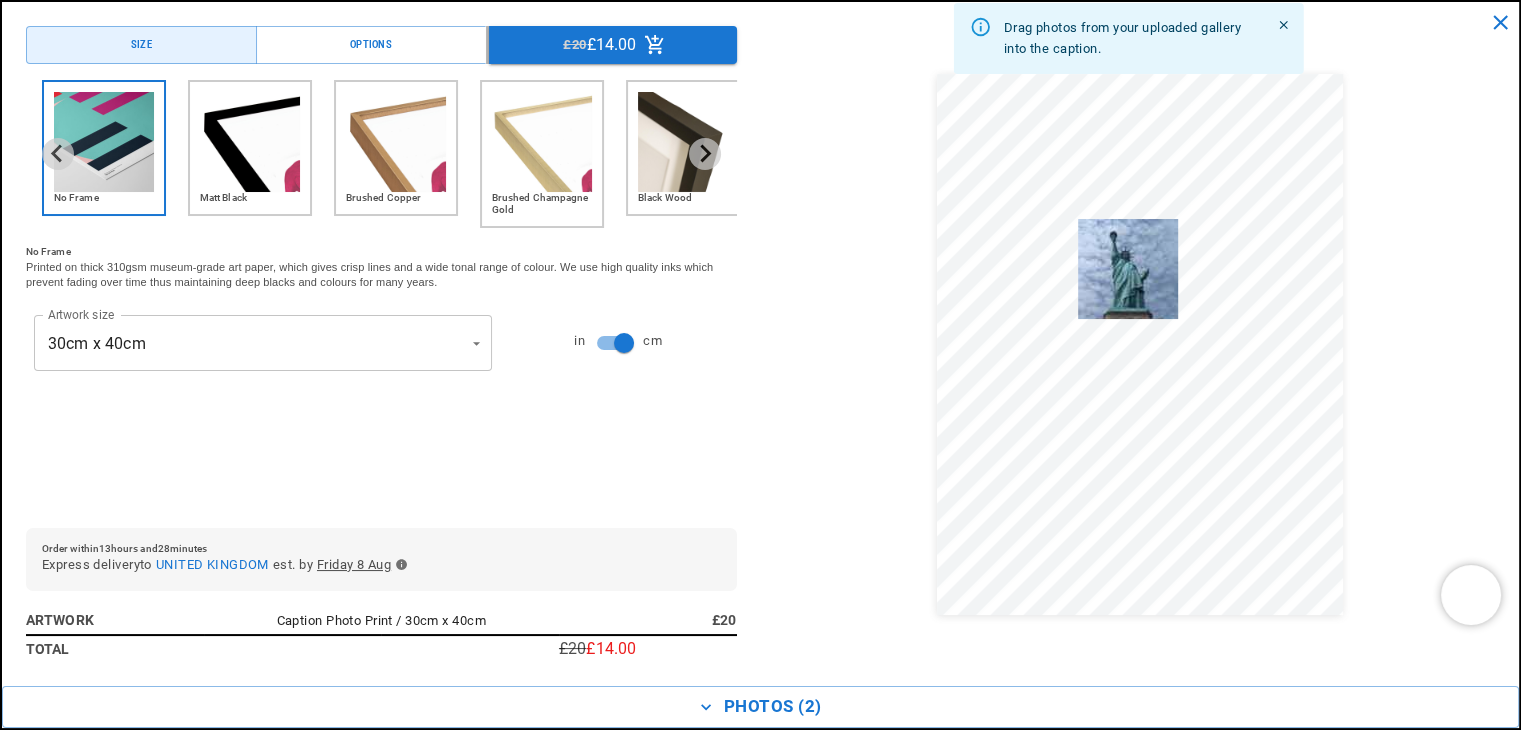 drag, startPoint x: 252, startPoint y: 620, endPoint x: 1168, endPoint y: 233, distance: 994.3968 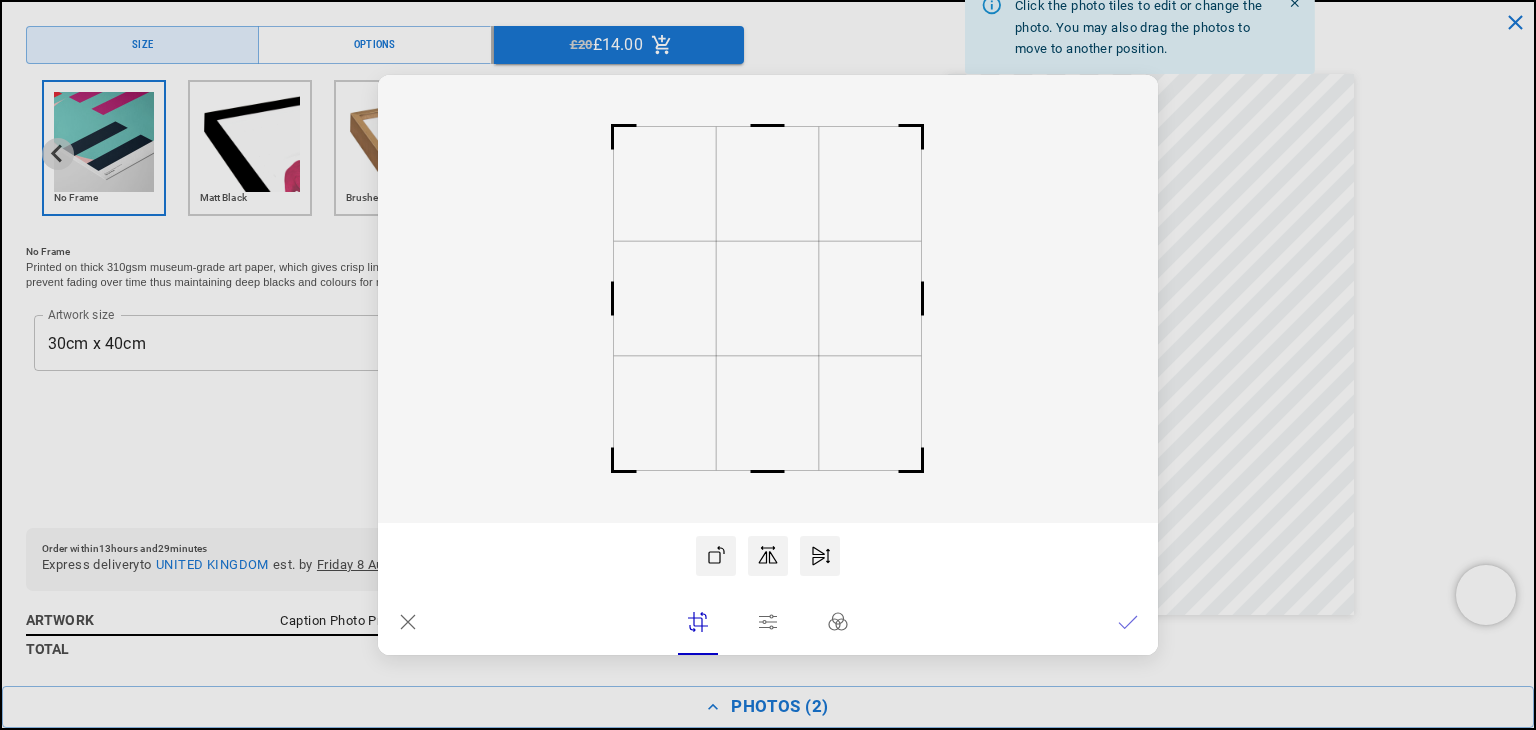 type 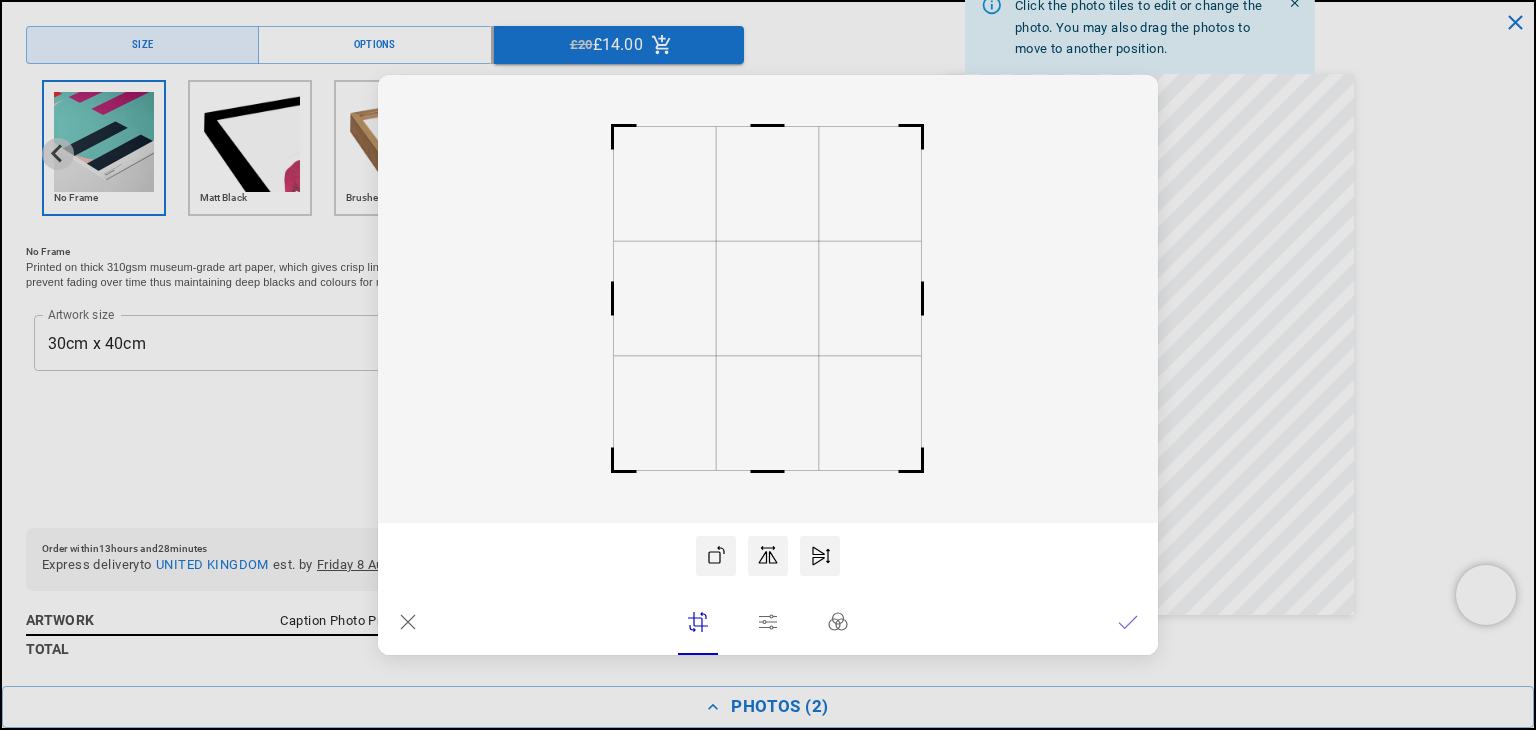 scroll, scrollTop: 0, scrollLeft: 0, axis: both 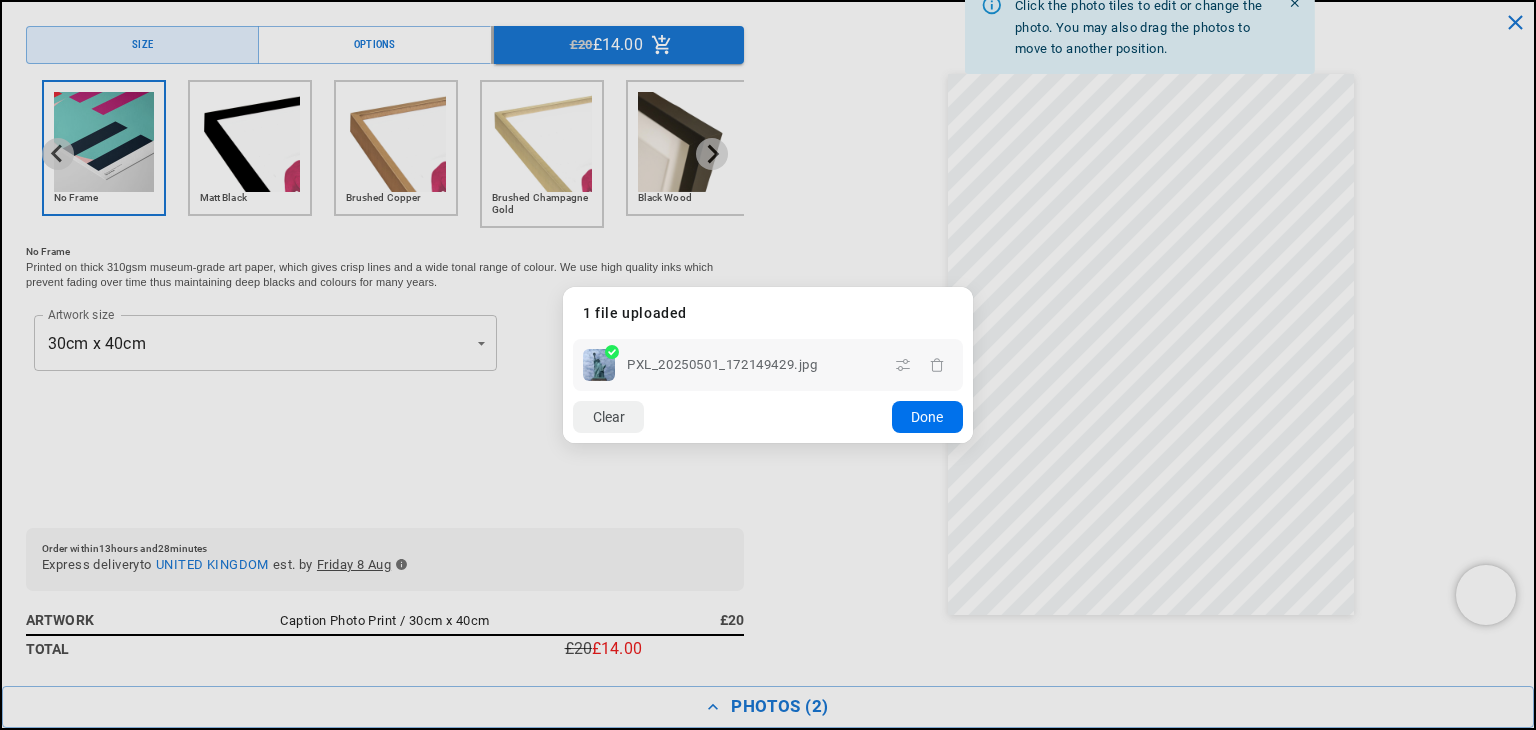click on "Done" 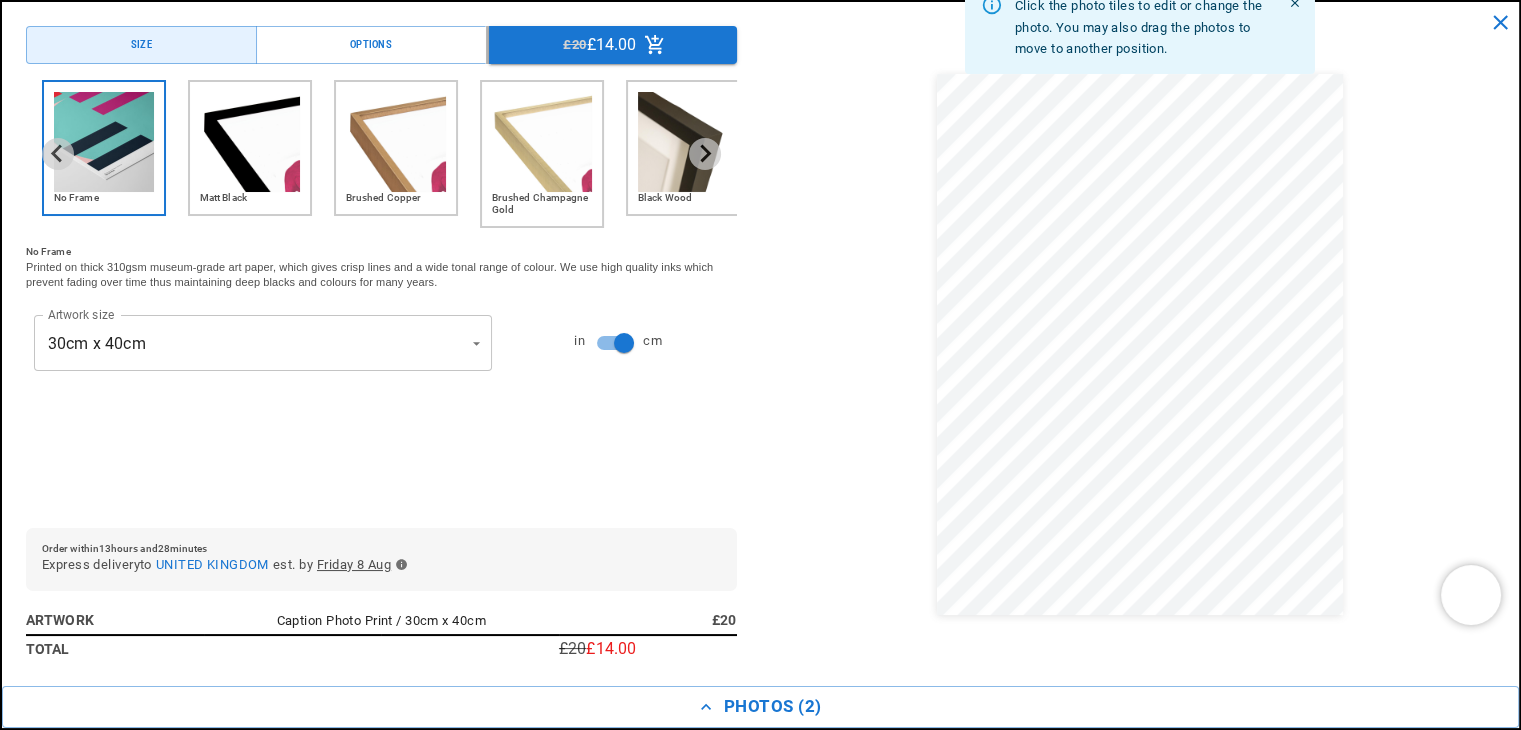click on "Brushed Champagne Gold" at bounding box center (542, 204) 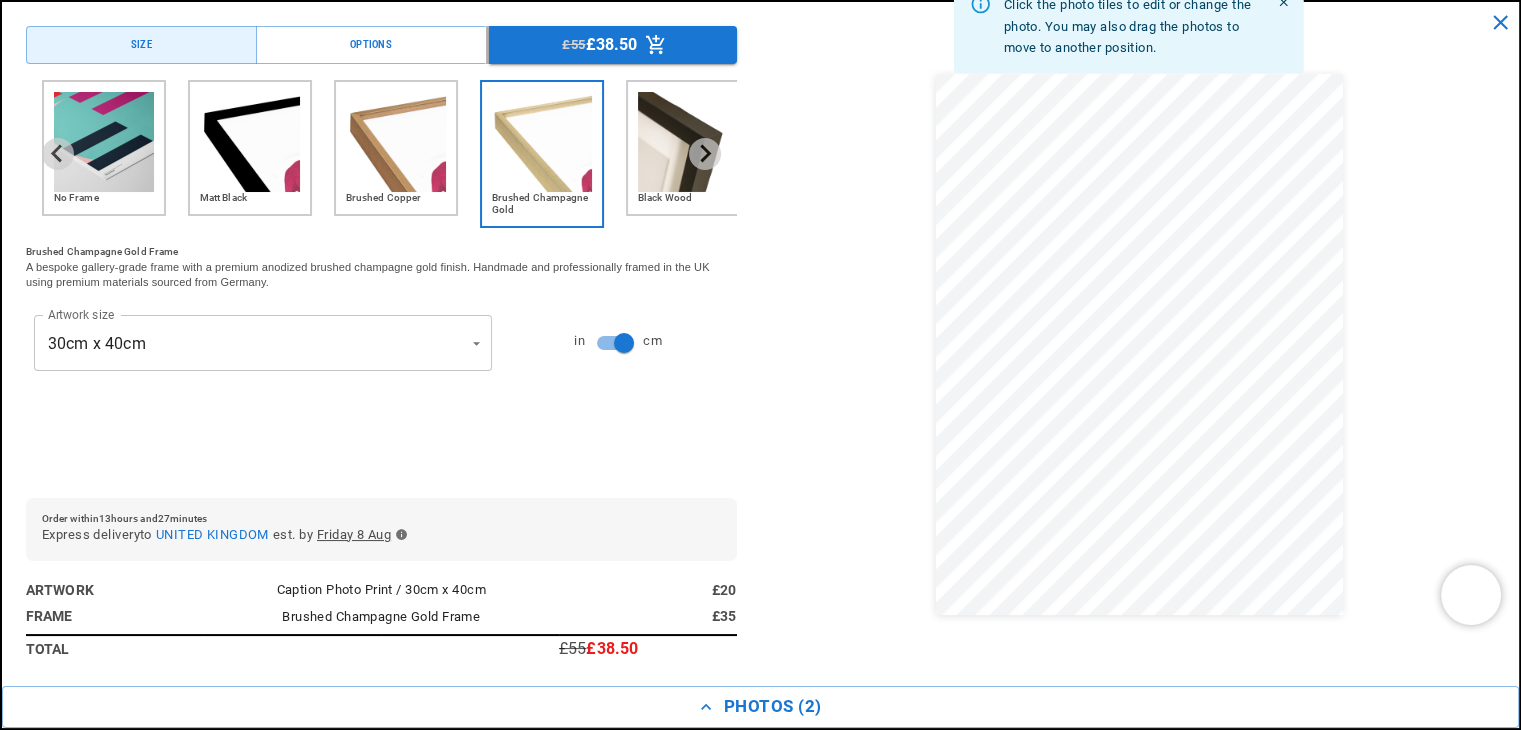 scroll, scrollTop: 0, scrollLeft: 0, axis: both 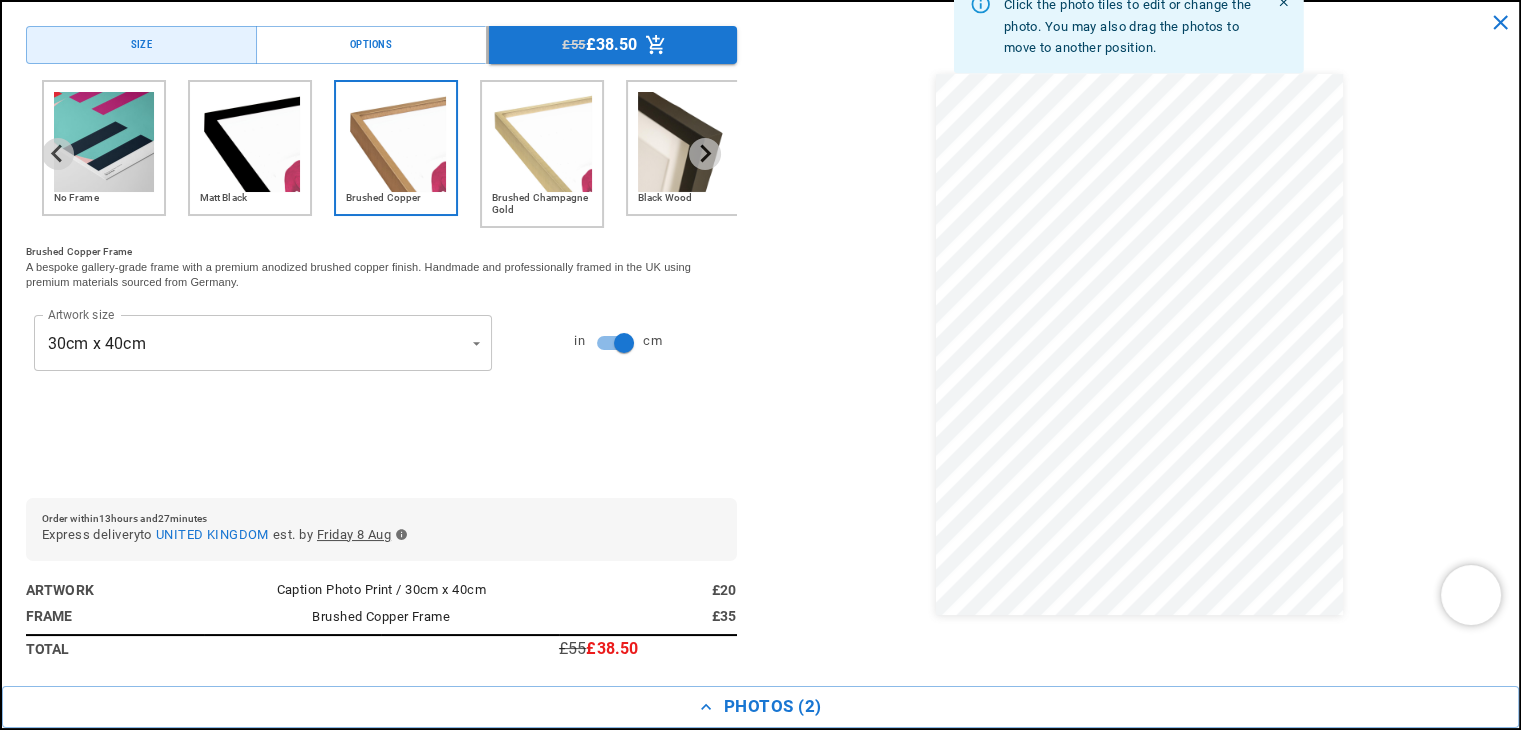click at bounding box center [250, 142] 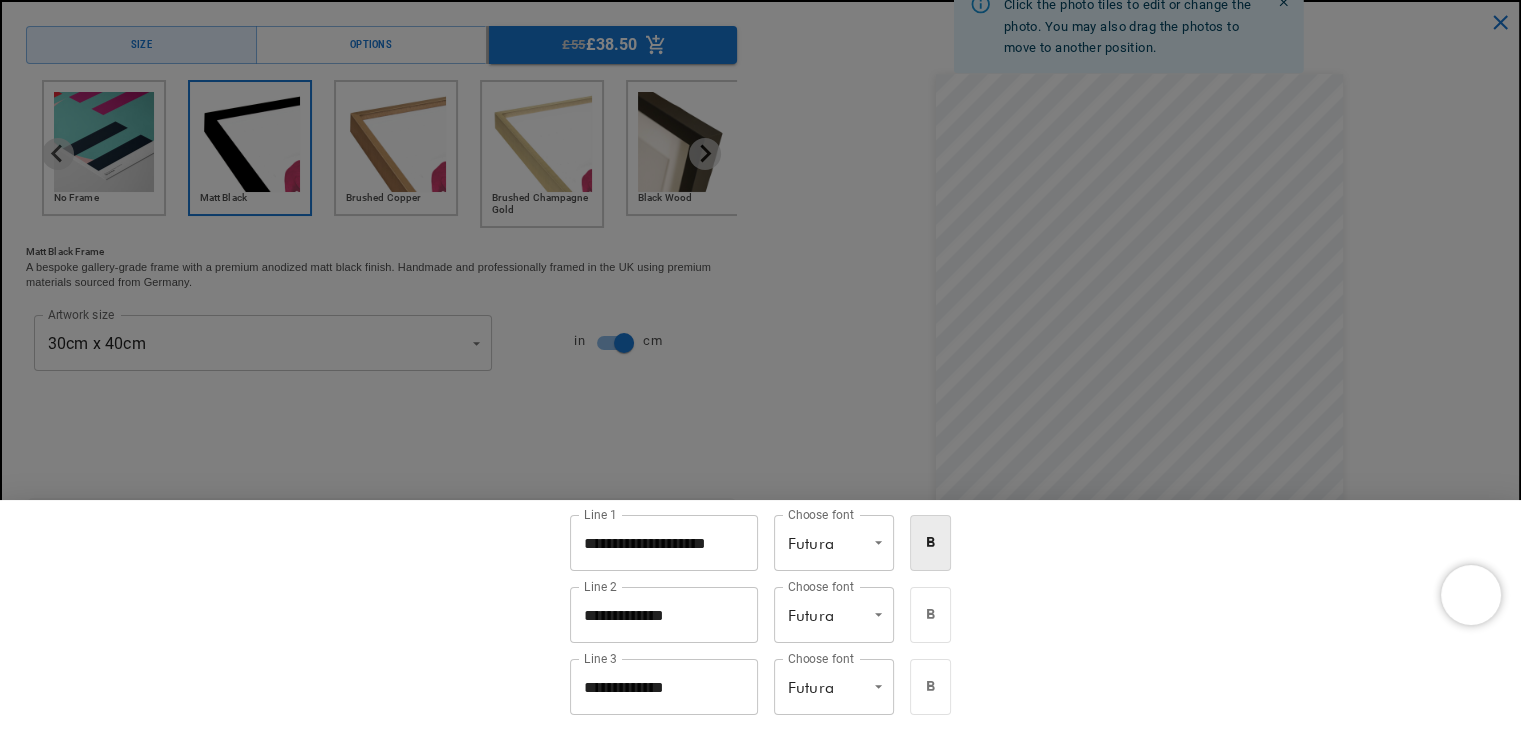 scroll, scrollTop: 0, scrollLeft: 0, axis: both 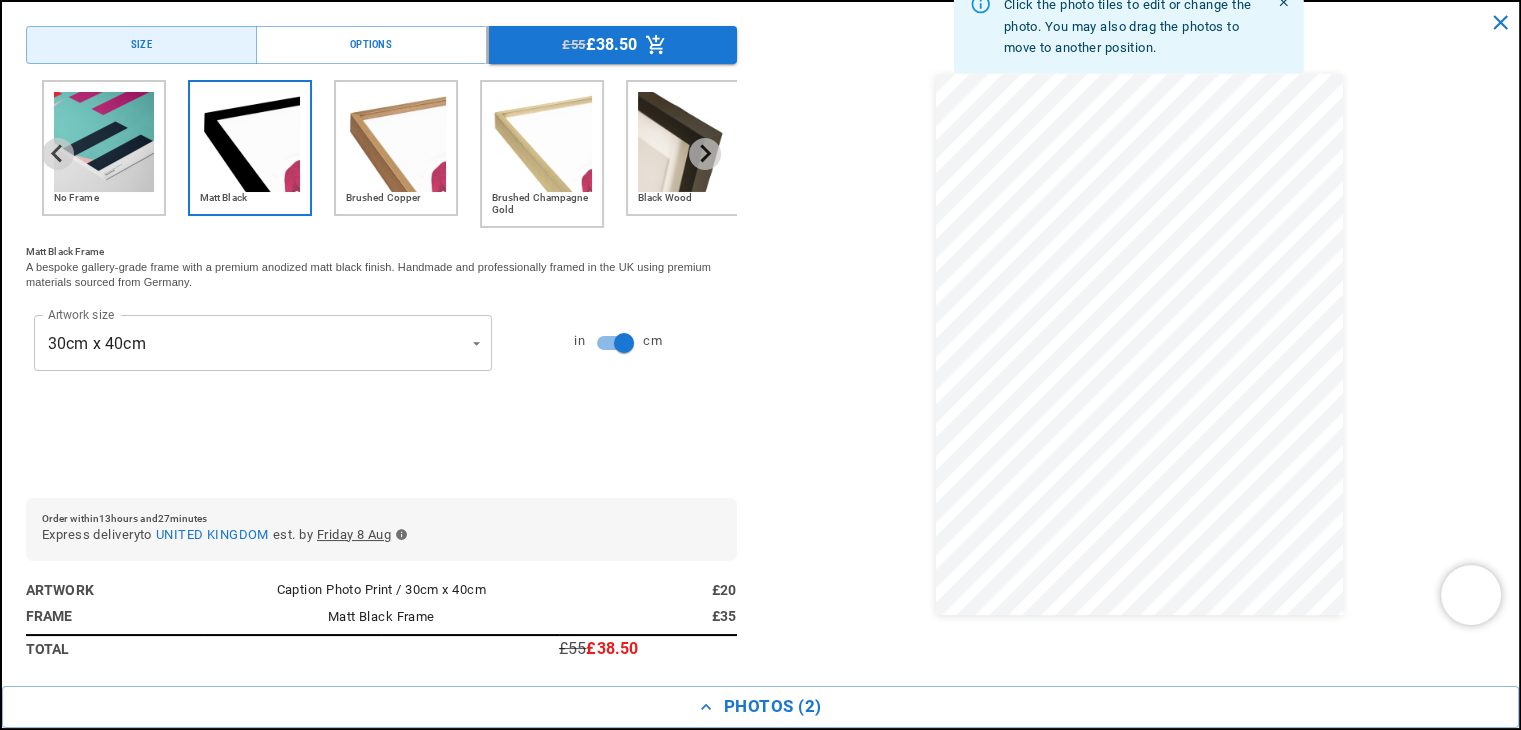 click on "**********" at bounding box center [381, 281] 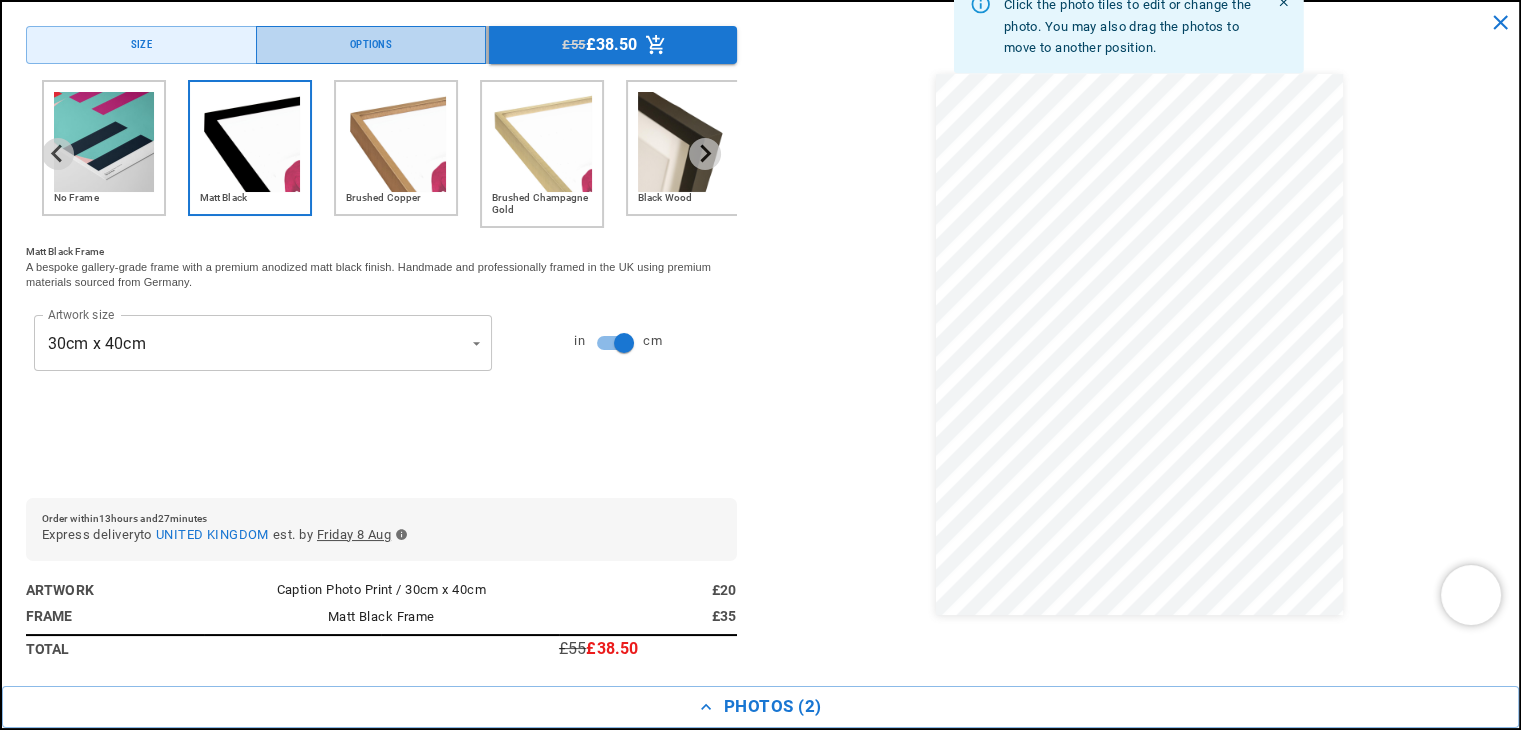 click on "Options" at bounding box center (371, 45) 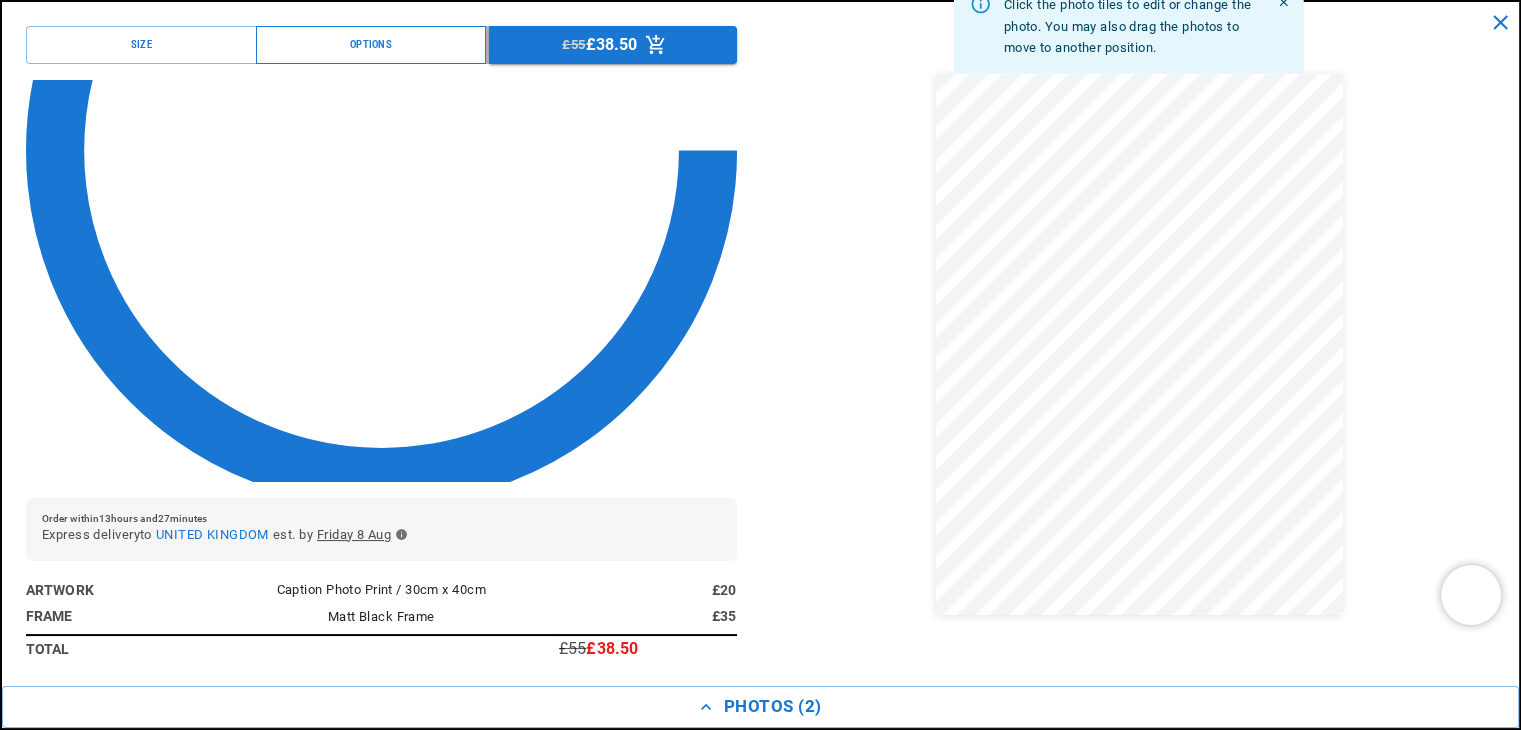 scroll, scrollTop: 0, scrollLeft: 0, axis: both 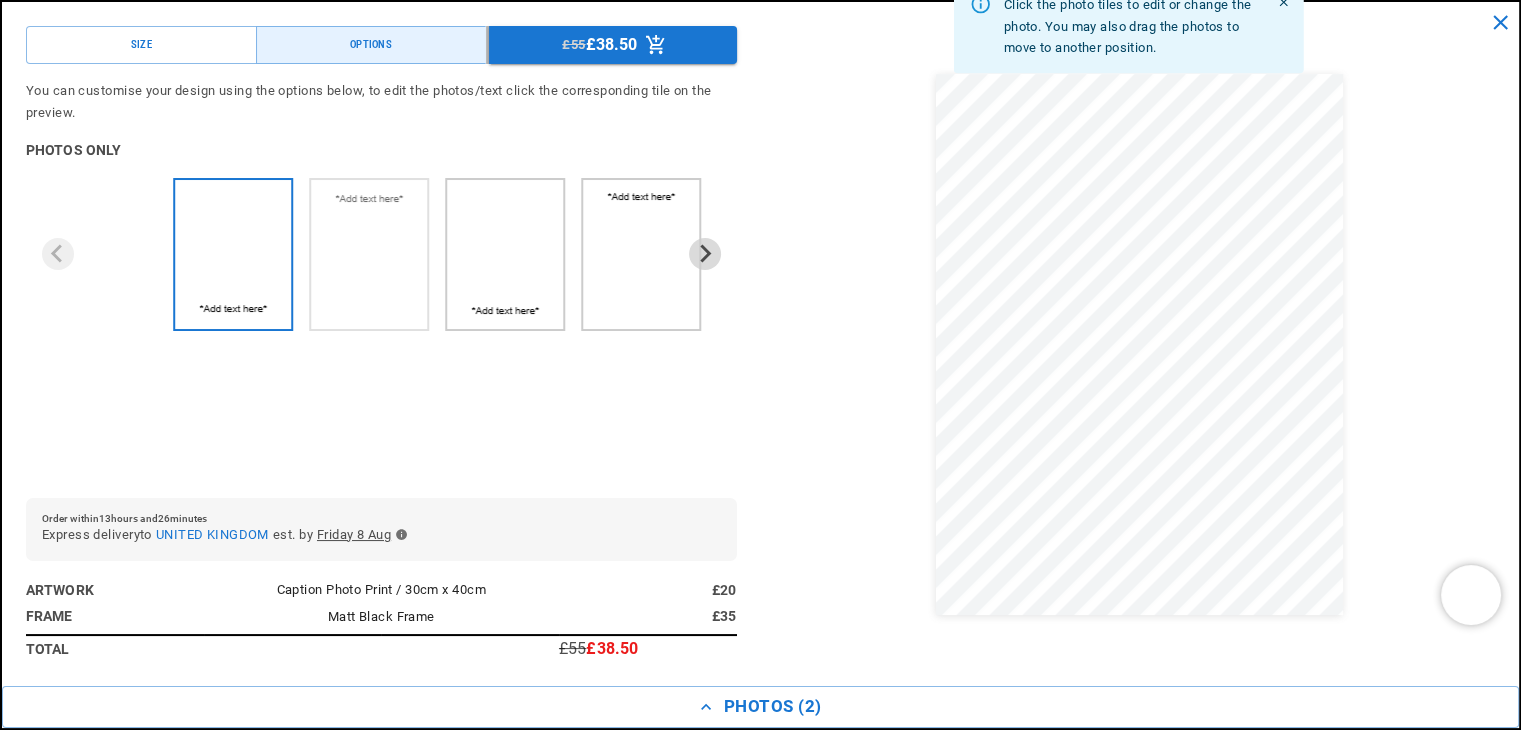 click at bounding box center [369, 199] 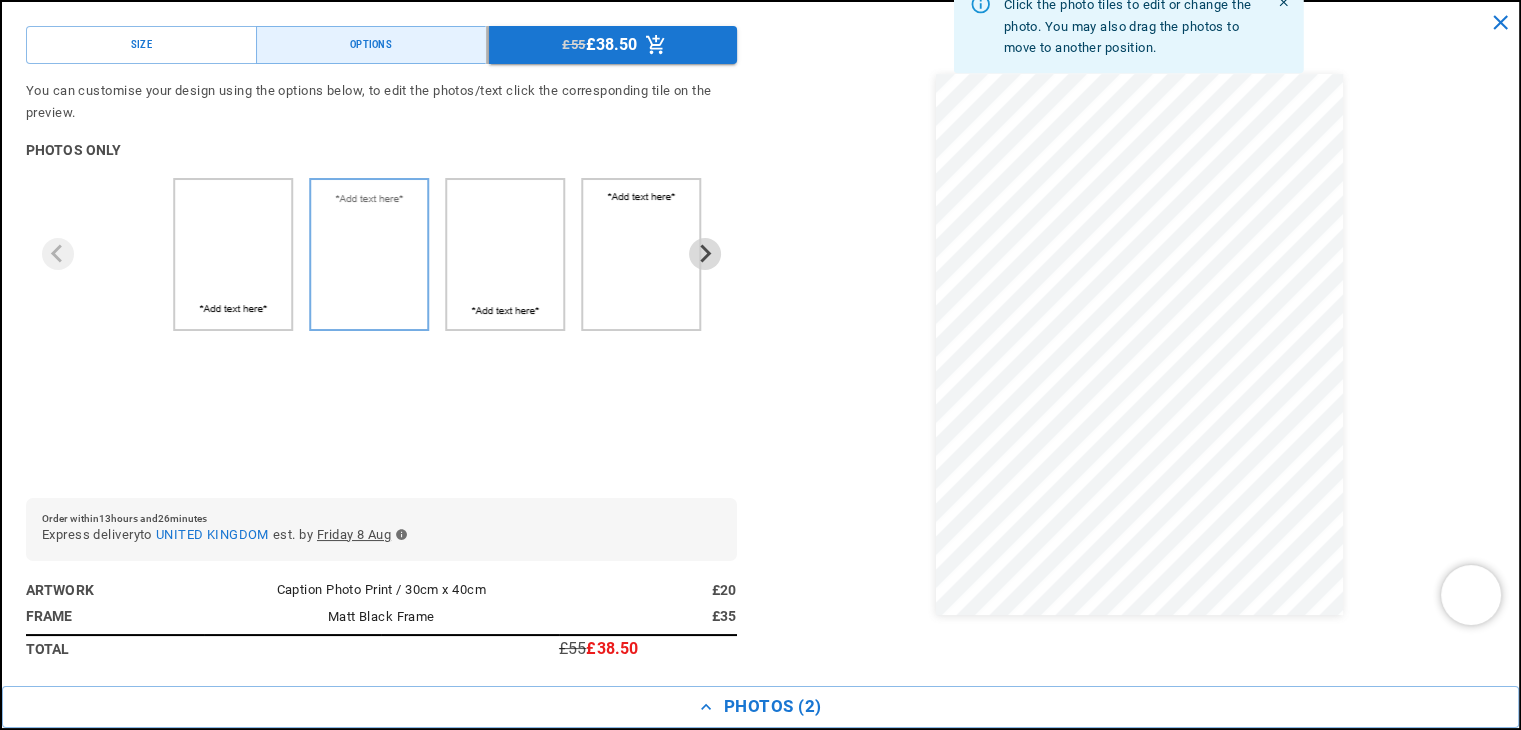 scroll, scrollTop: 0, scrollLeft: 780, axis: horizontal 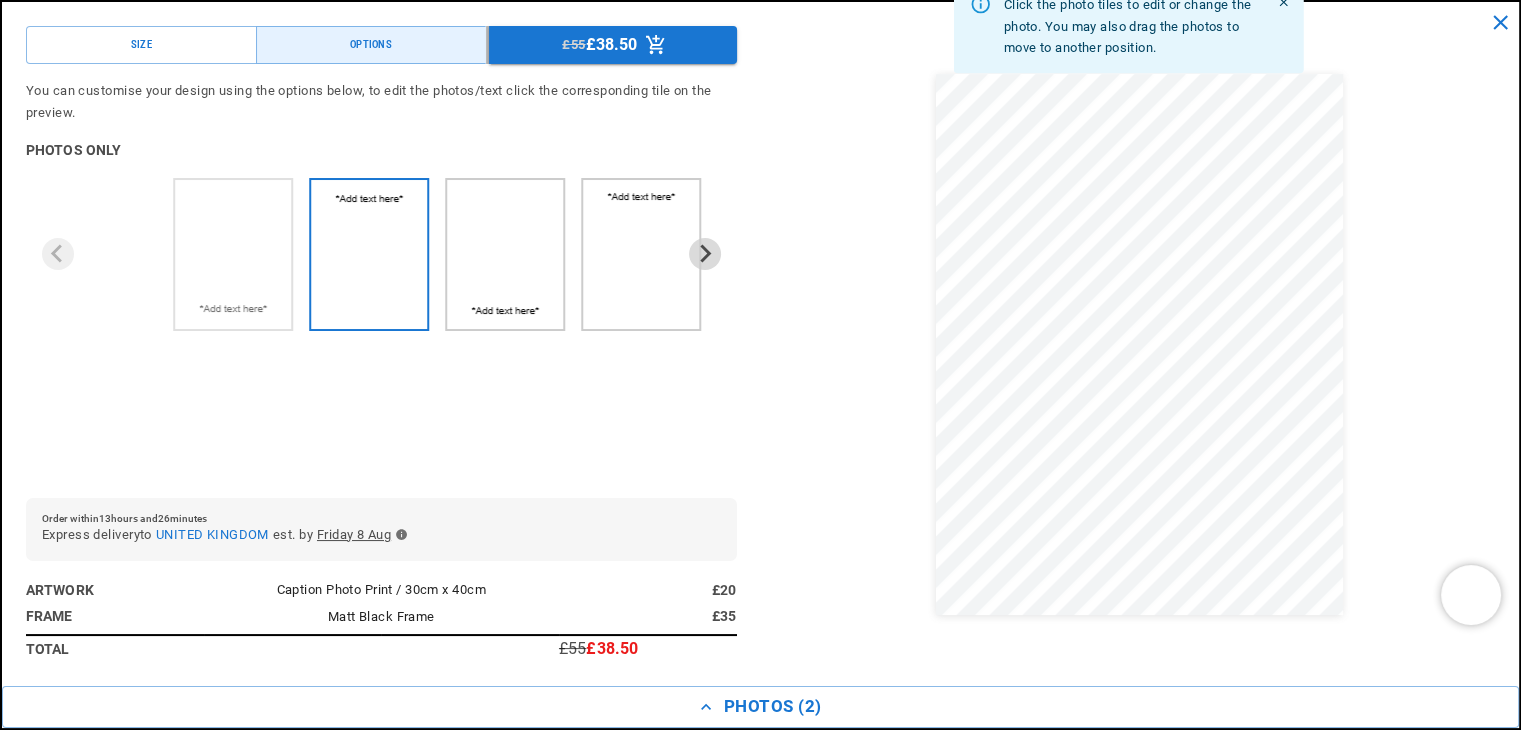 click at bounding box center (233, 241) 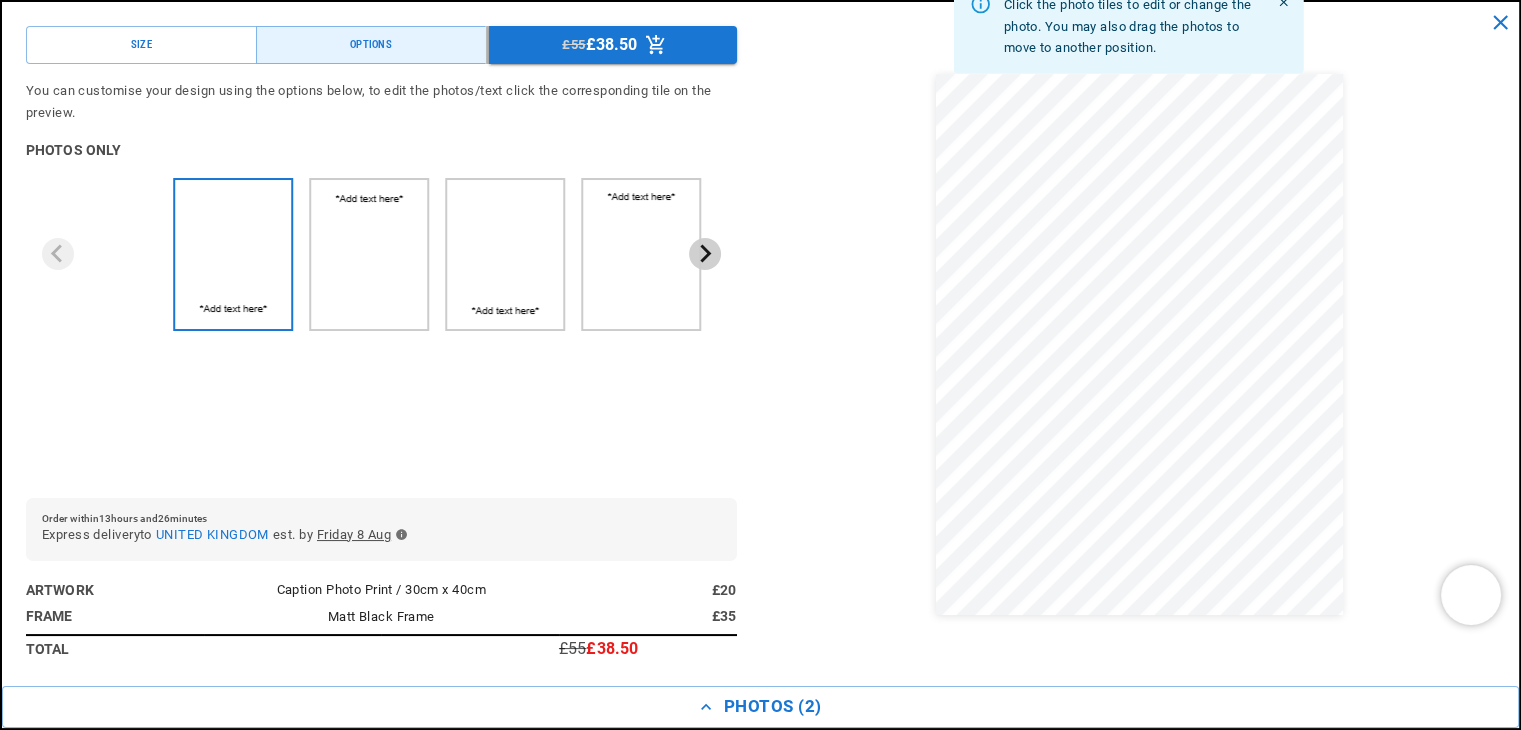 click 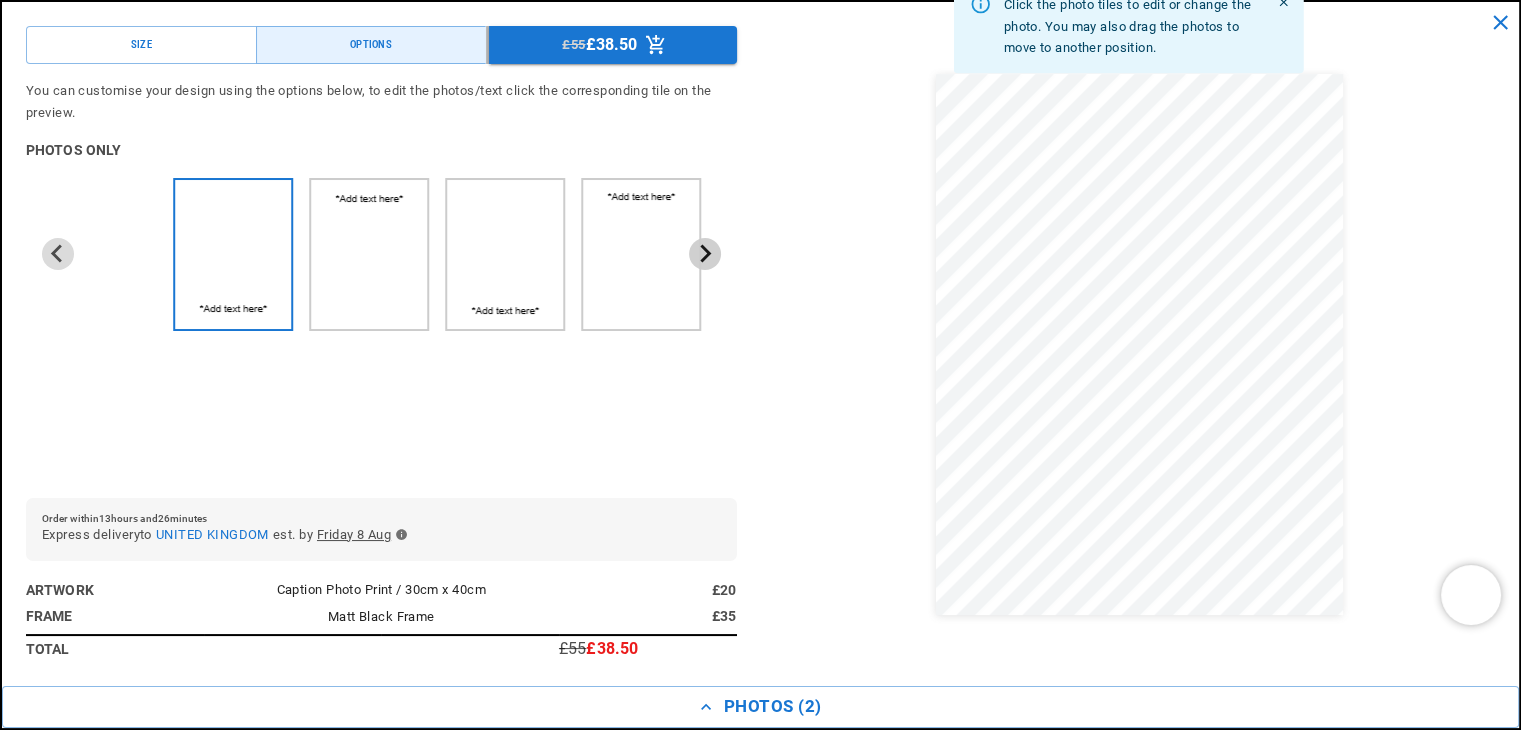 click 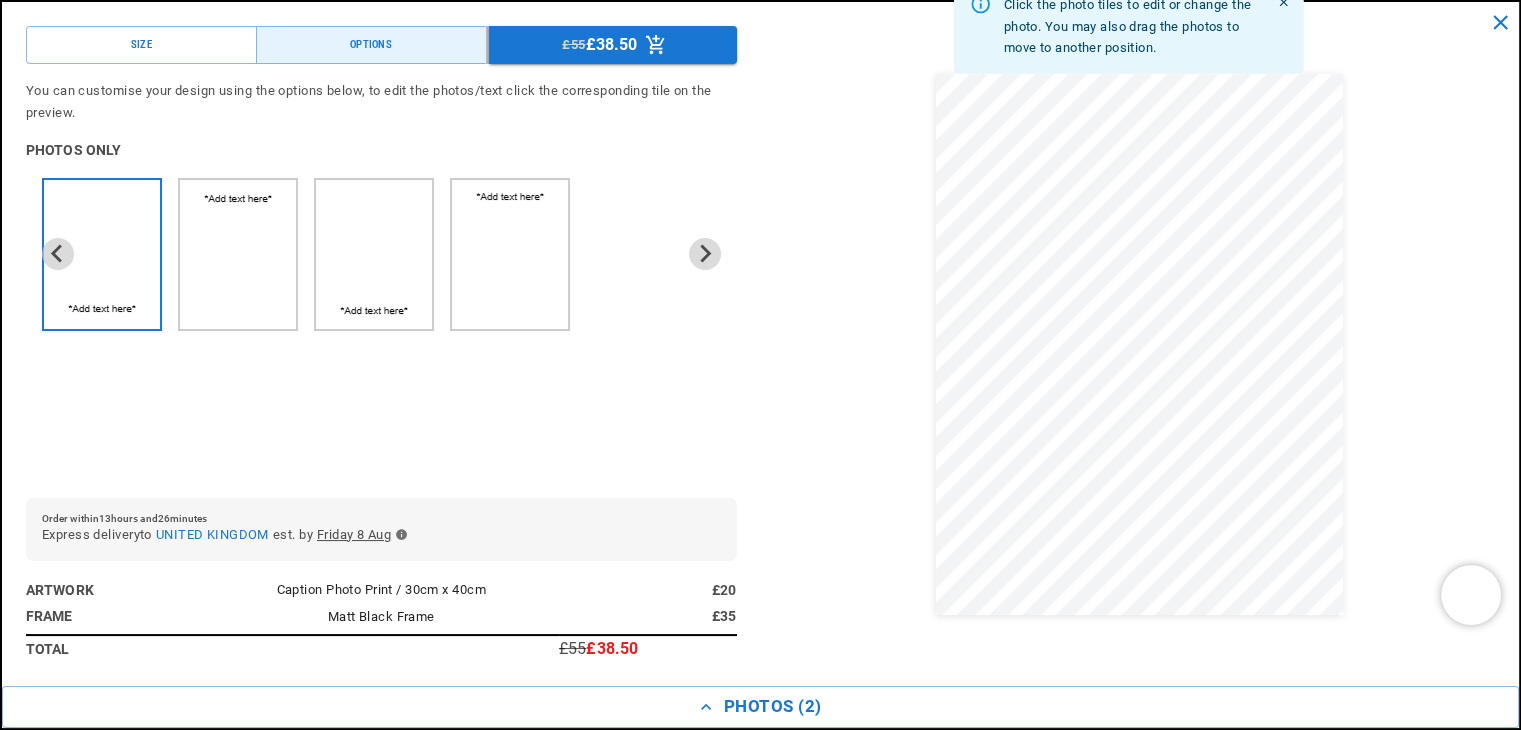 scroll, scrollTop: 0, scrollLeft: 390, axis: horizontal 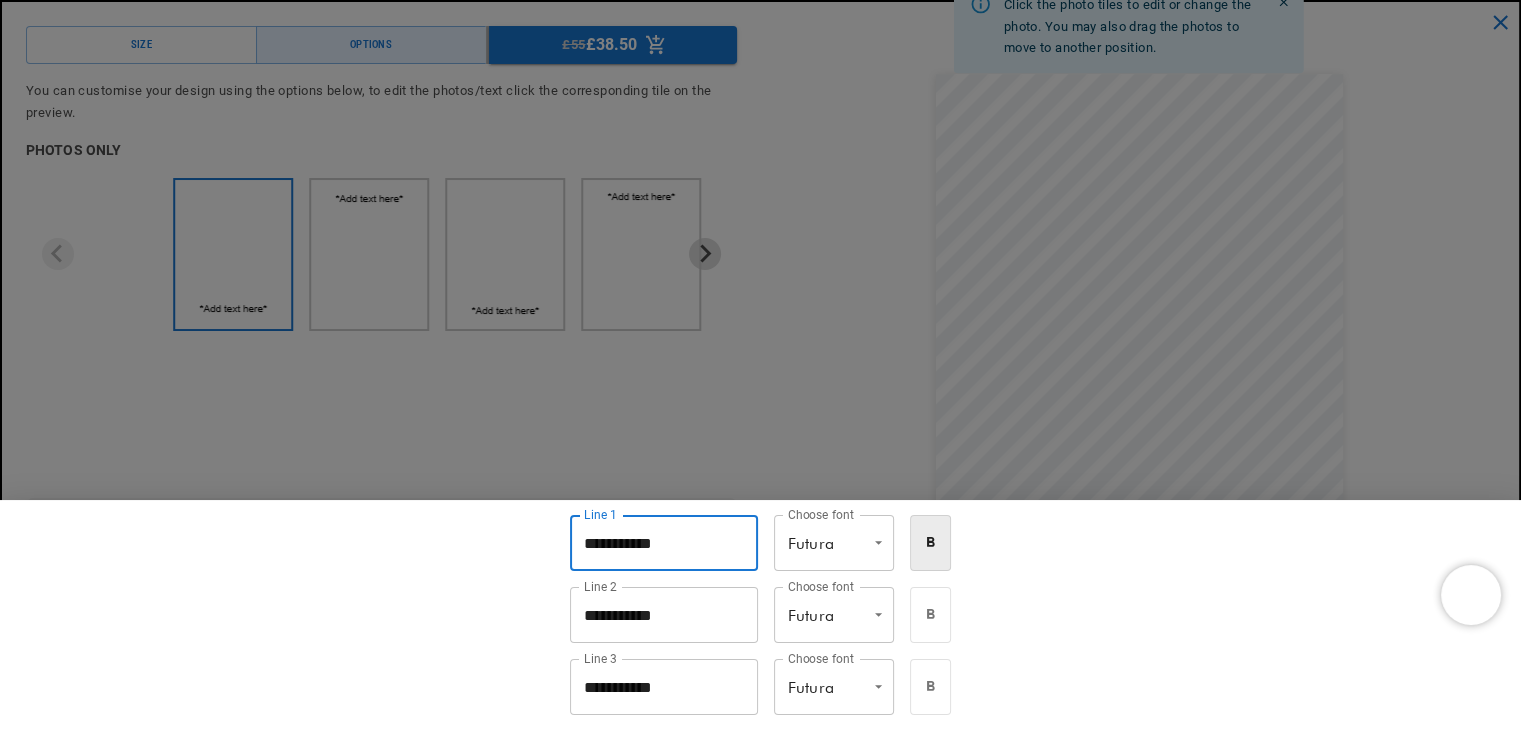 click on "**********" at bounding box center (664, 543) 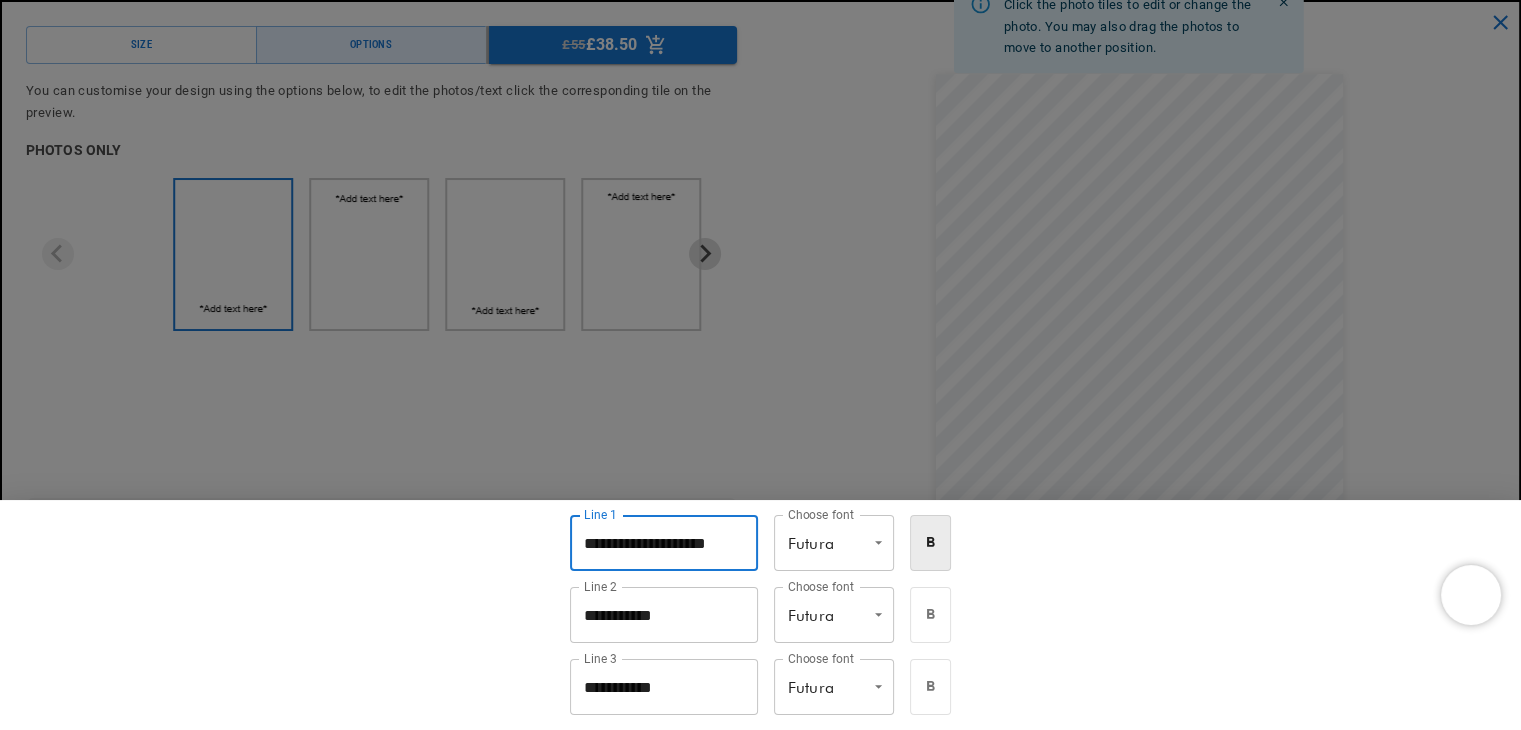 scroll, scrollTop: 0, scrollLeft: 780, axis: horizontal 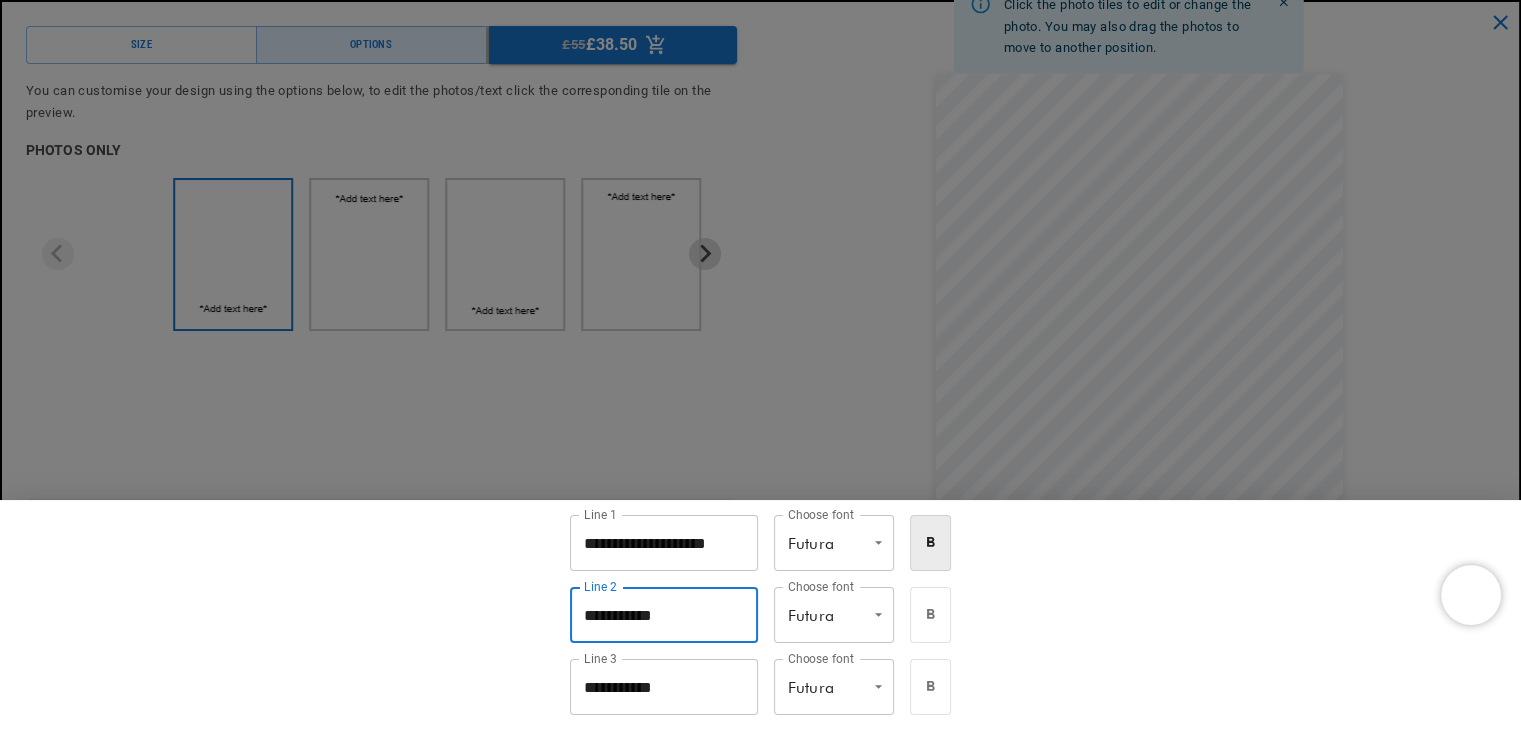 click on "**********" at bounding box center (664, 615) 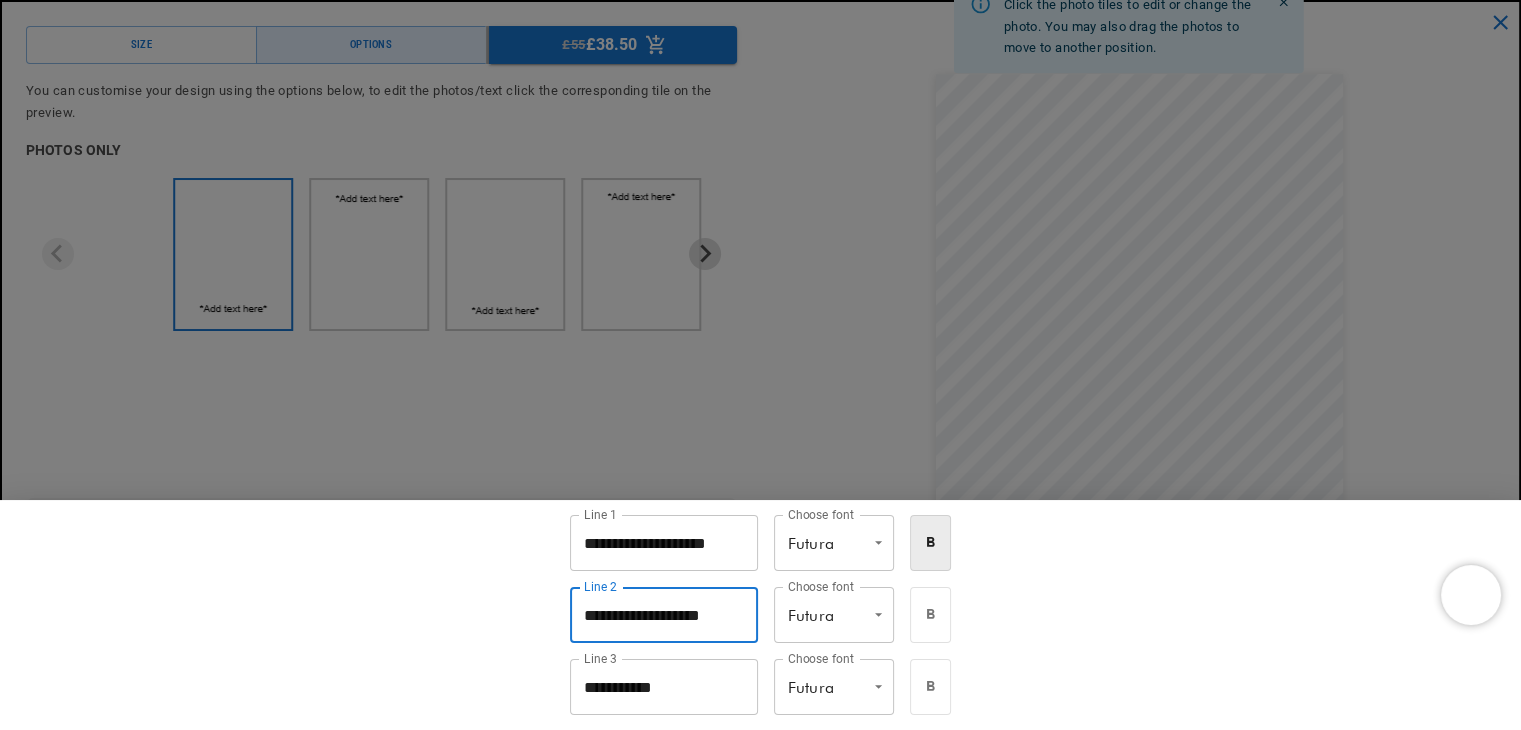scroll, scrollTop: 0, scrollLeft: 390, axis: horizontal 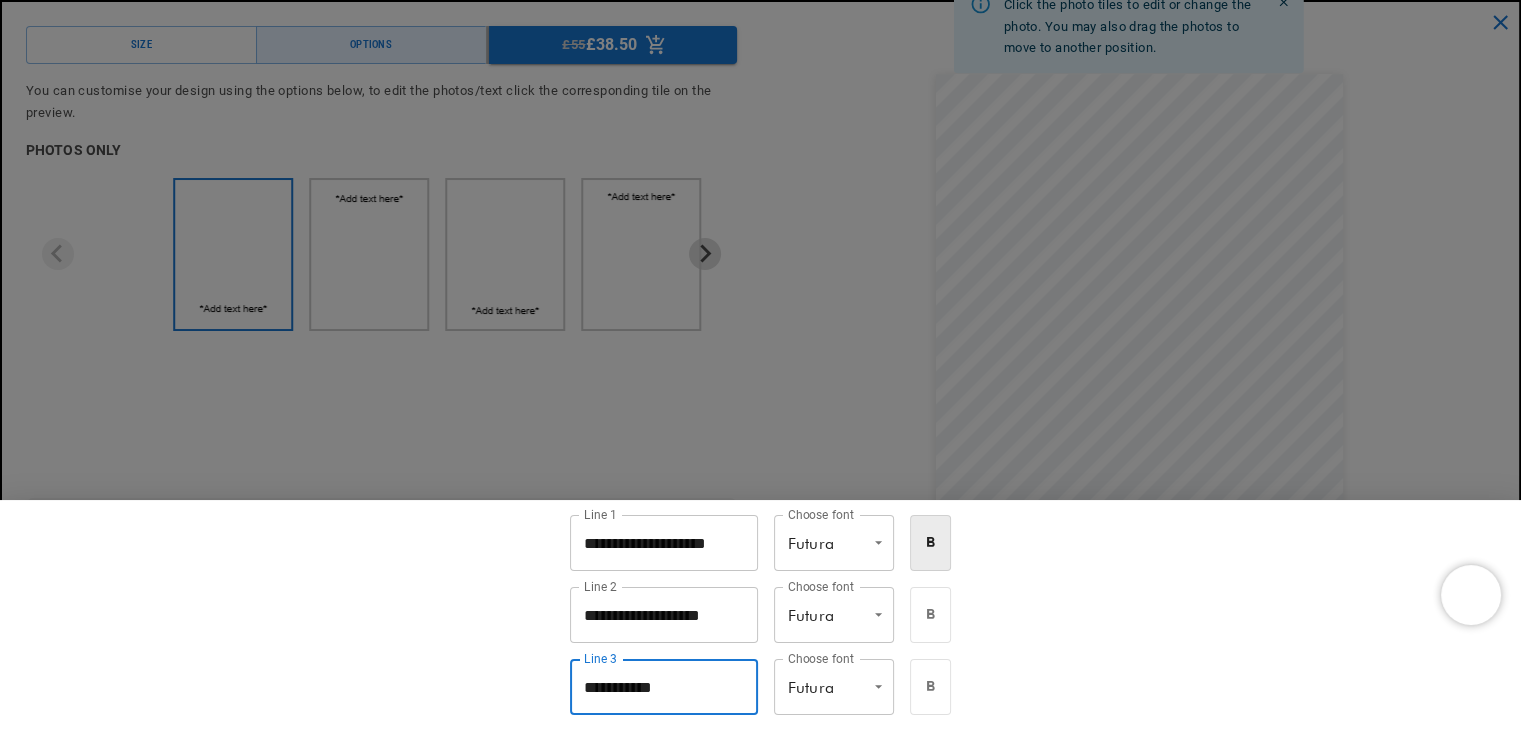 click on "**********" at bounding box center [664, 687] 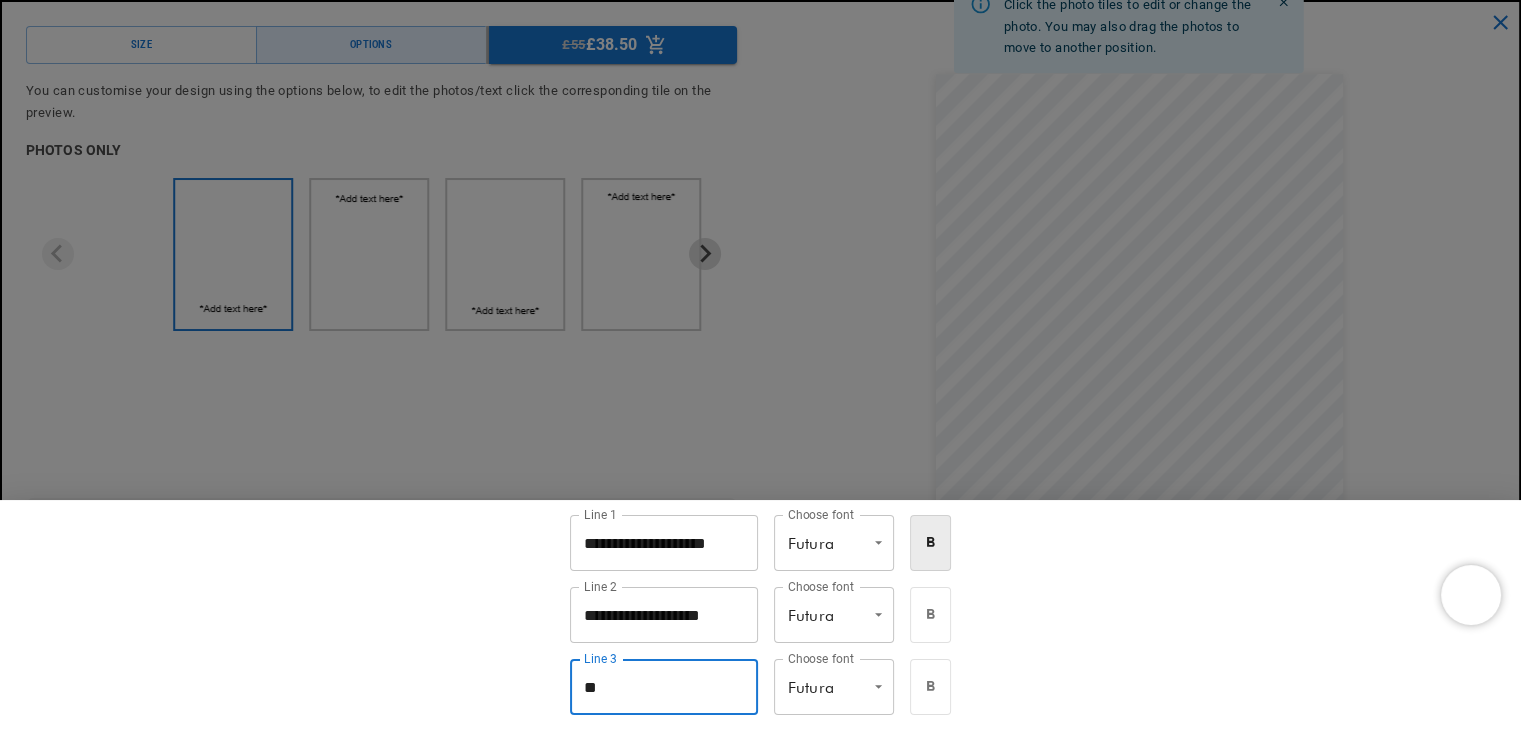type on "*" 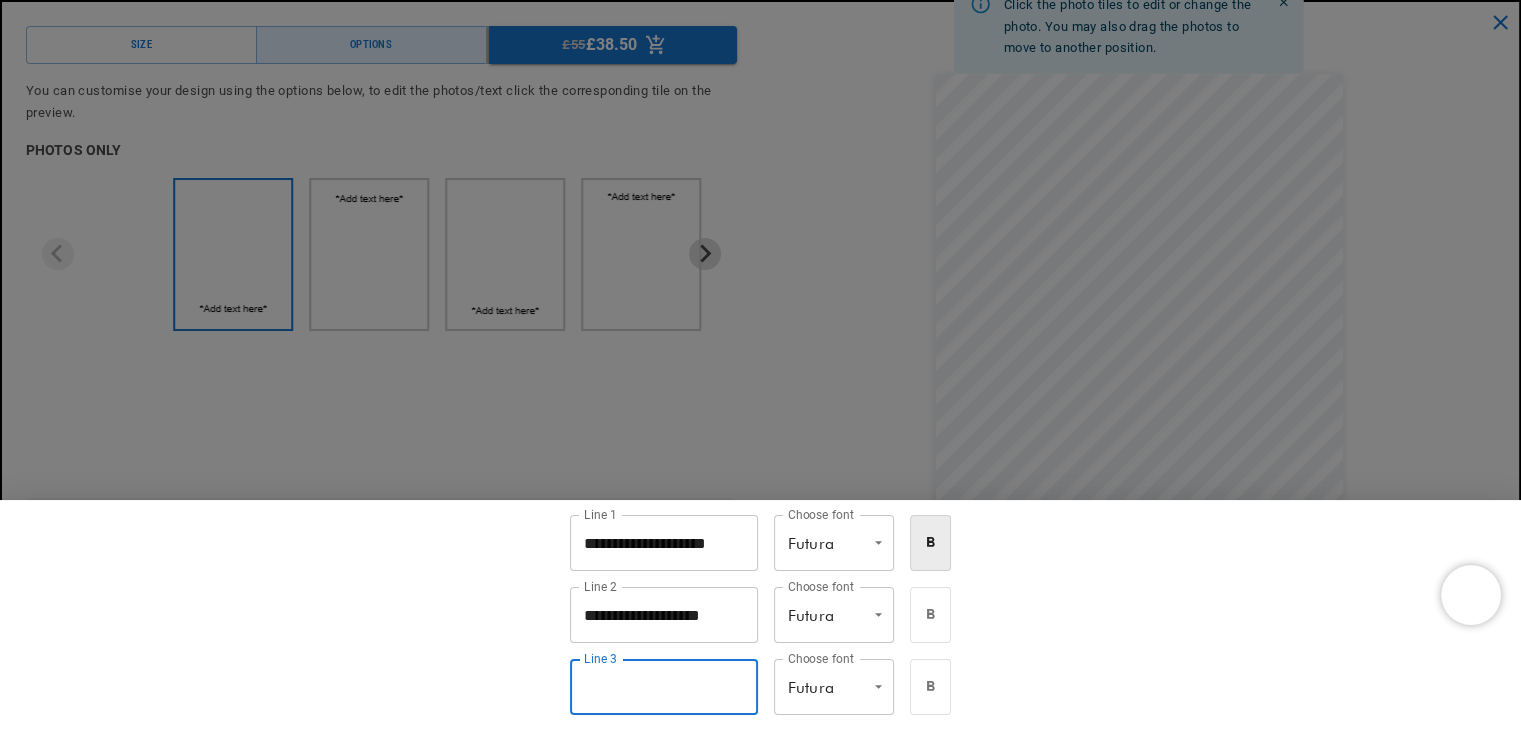 scroll, scrollTop: 0, scrollLeft: 780, axis: horizontal 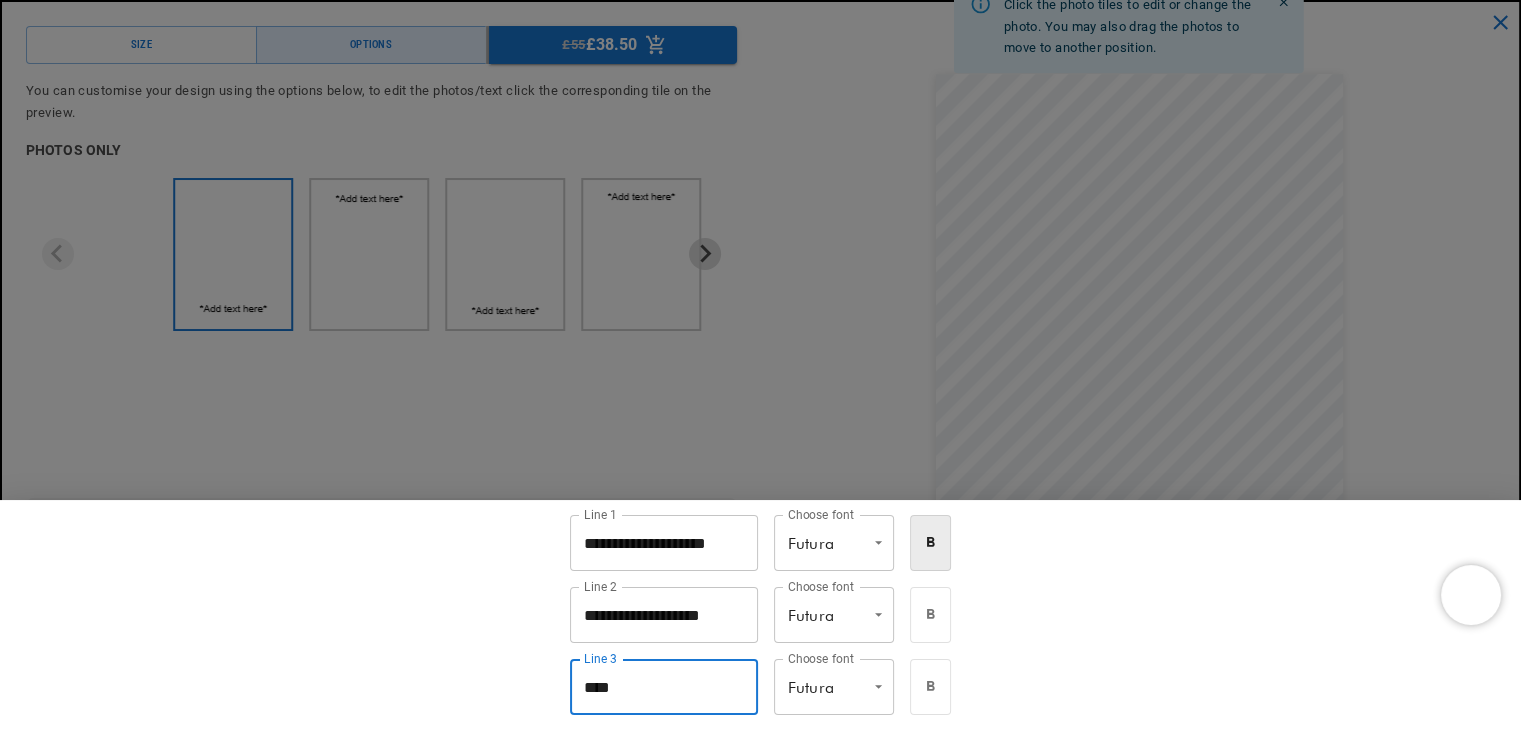 type on "****" 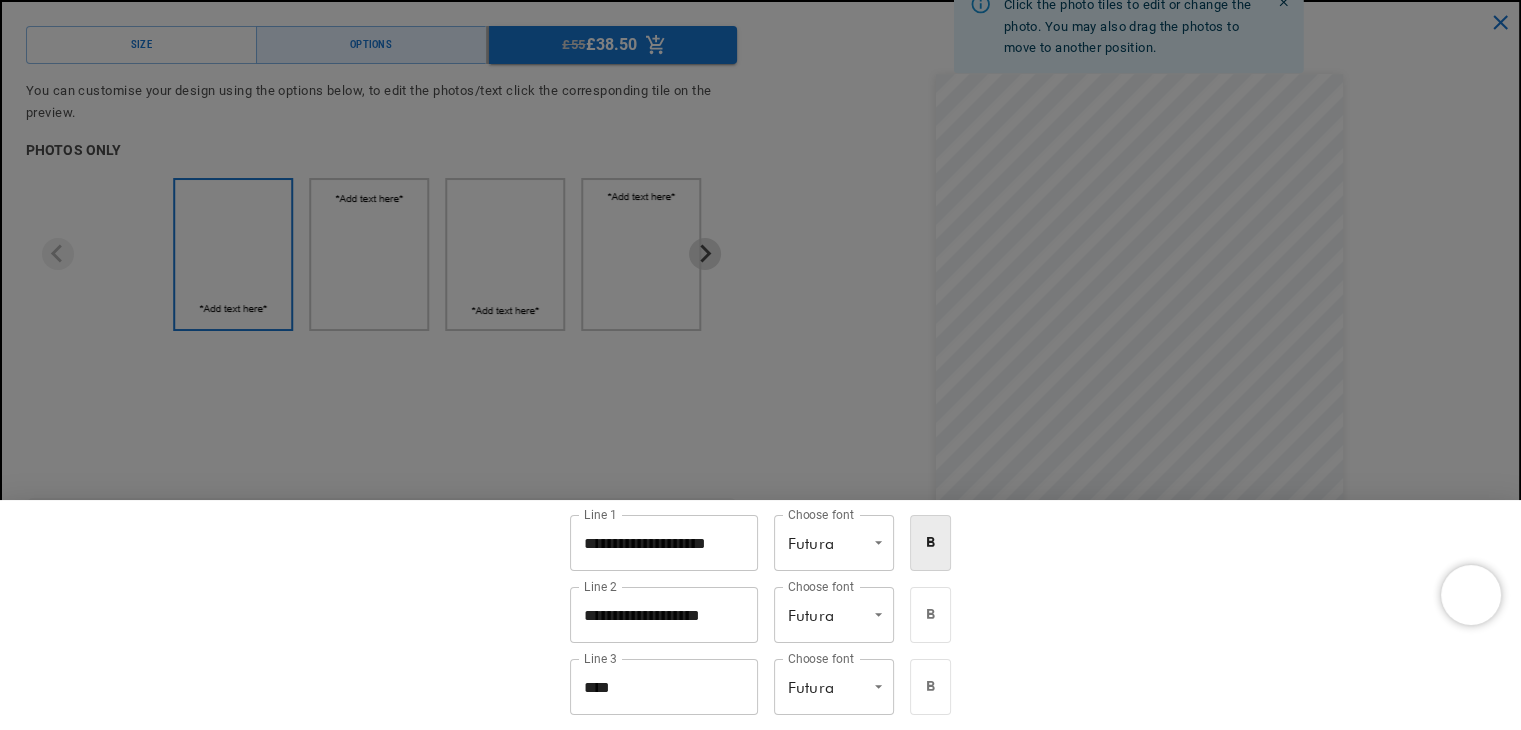 scroll, scrollTop: 0, scrollLeft: 0, axis: both 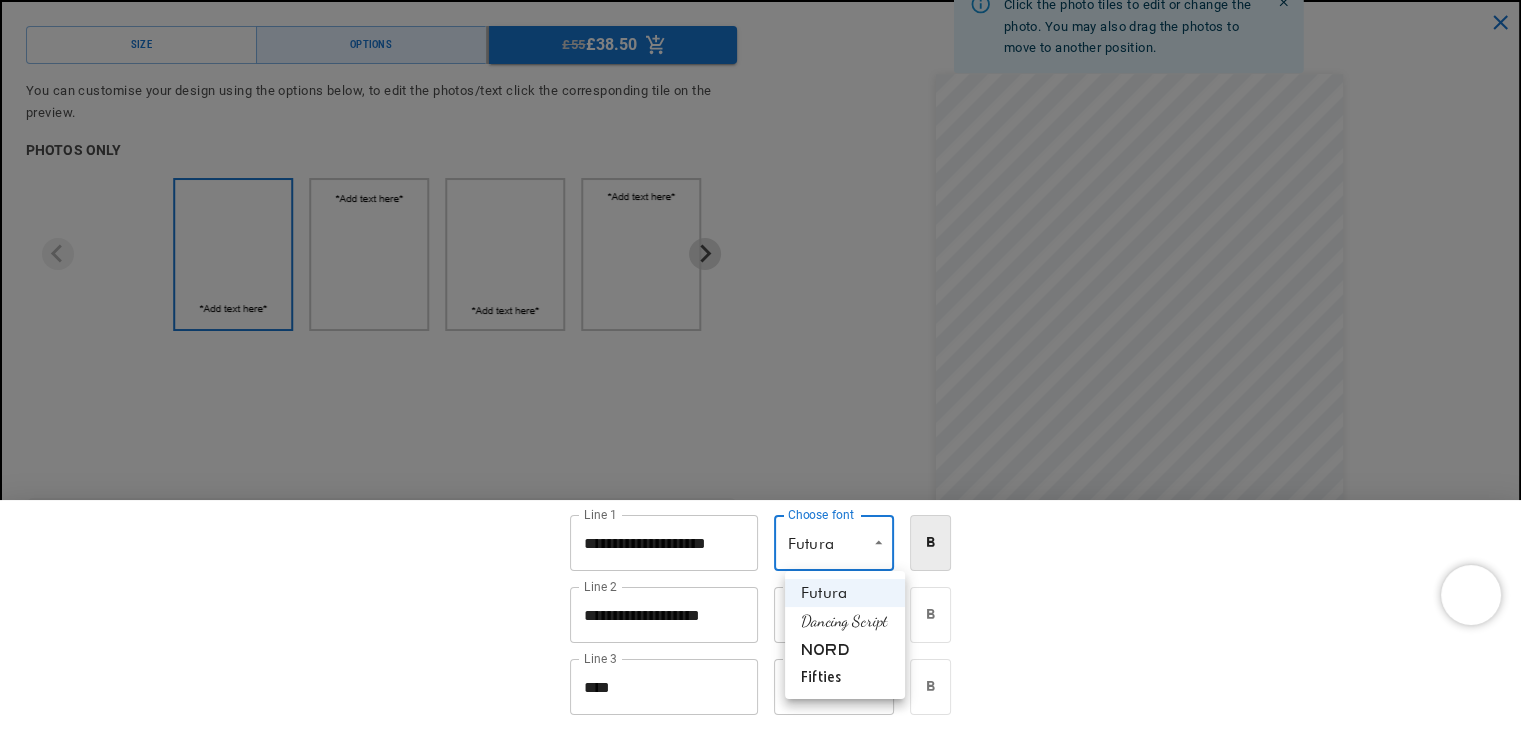 click on "Skip to content
Your cart is empty
Continue shopping
Have an account?
Log in  to check out faster.
Your cart
Loading...
Order special instructions
Order special instructions
Estimated total
£0.00 GBP
Taxes included. Discounts and shipping calculated at checkout." at bounding box center [760, 4758] 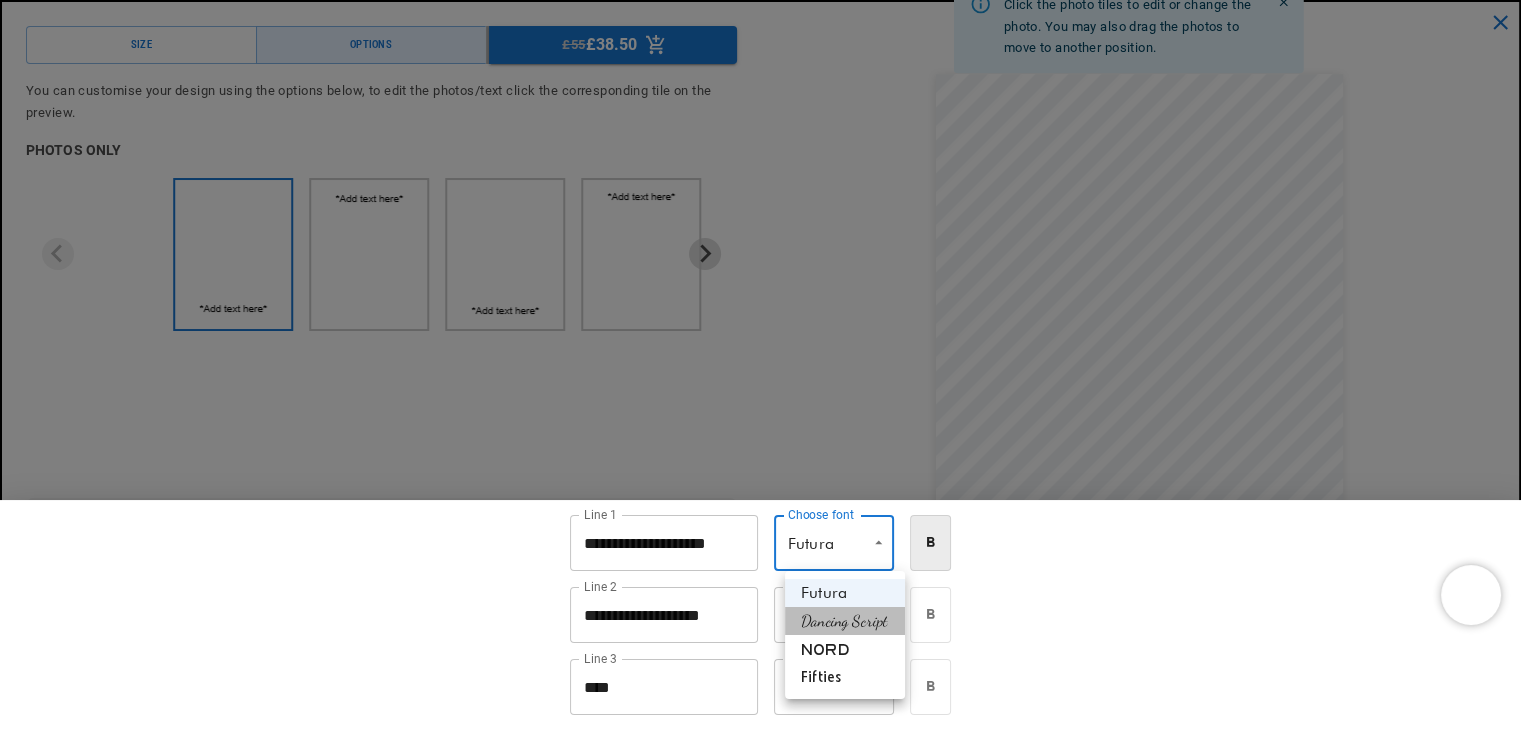 click on "Dancing Script" at bounding box center (845, 621) 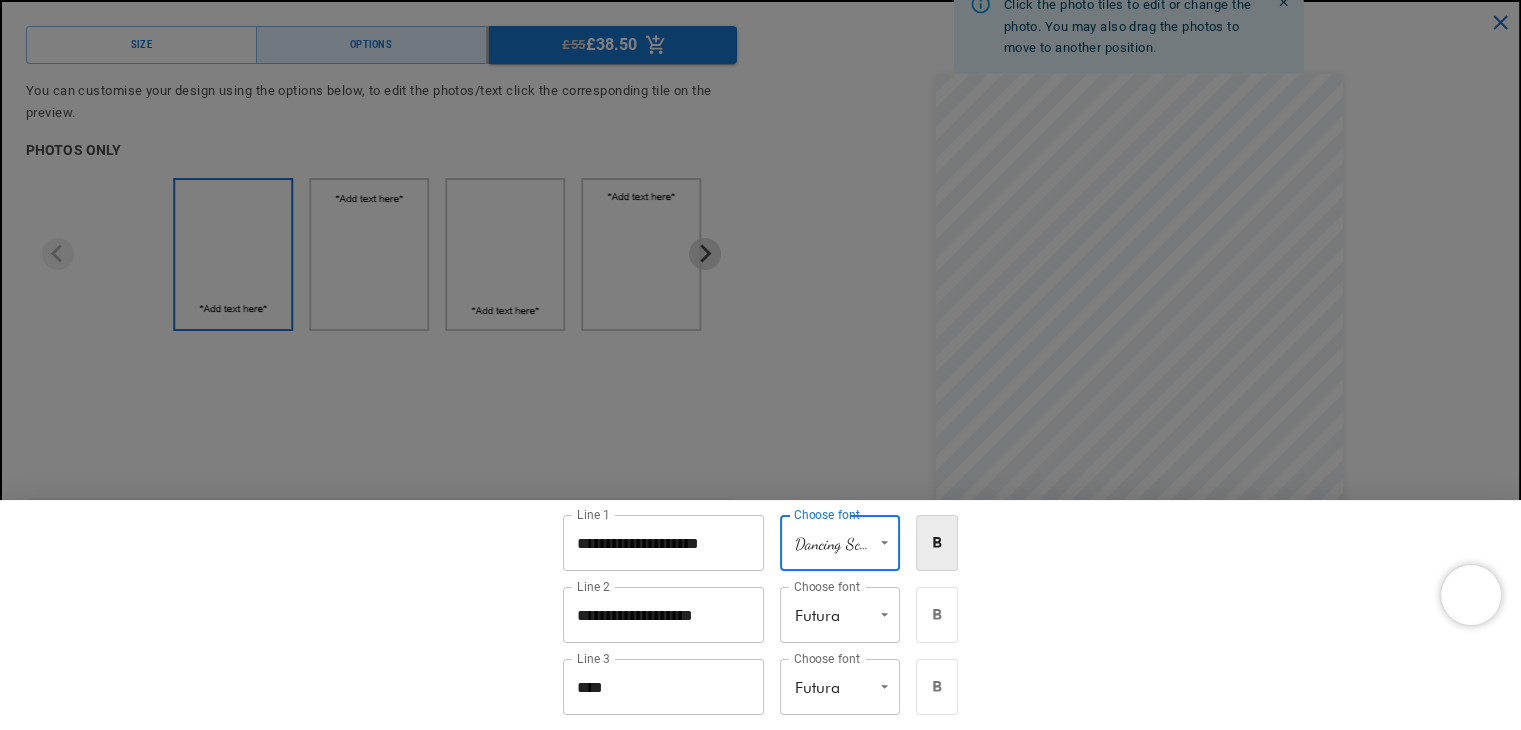 scroll, scrollTop: 0, scrollLeft: 780, axis: horizontal 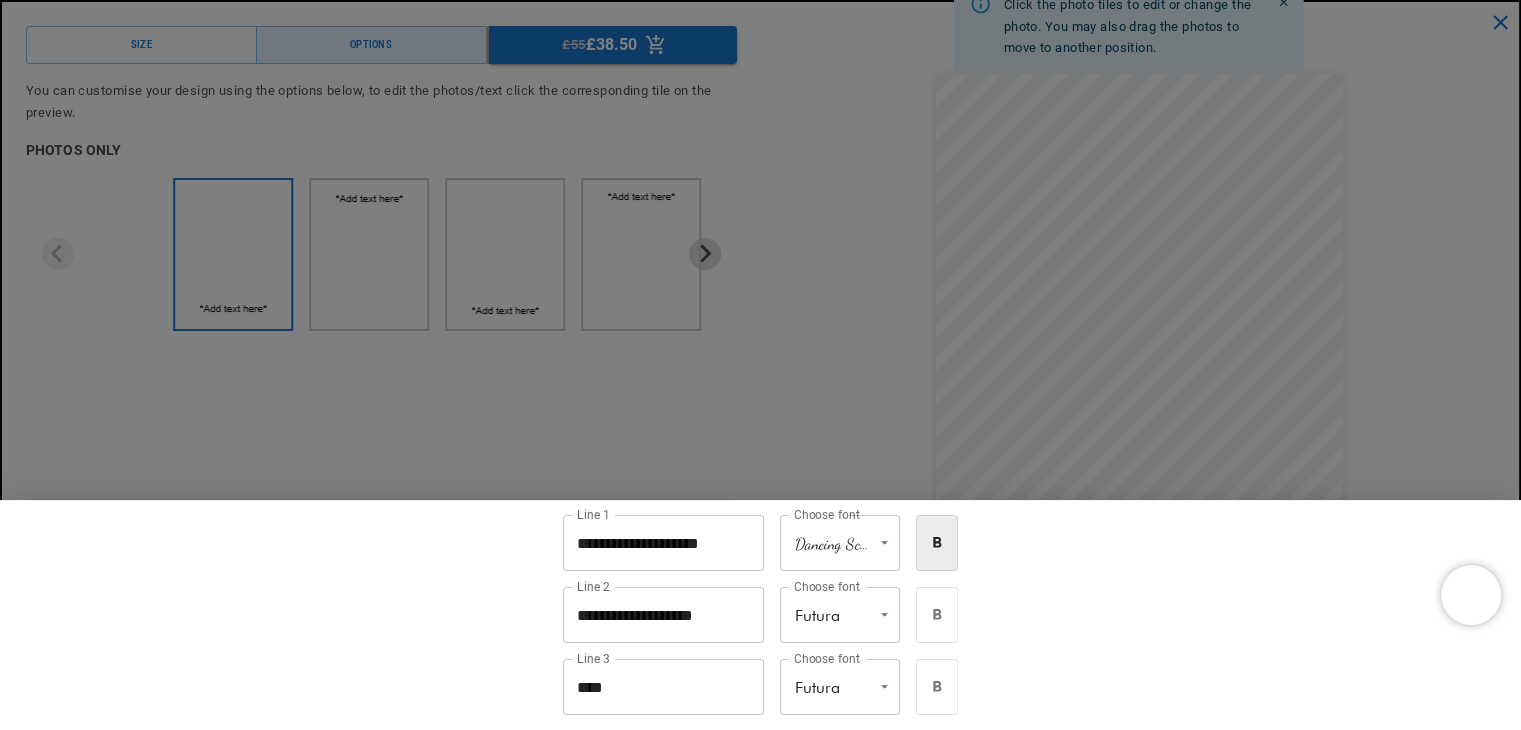 click at bounding box center (760, 365) 